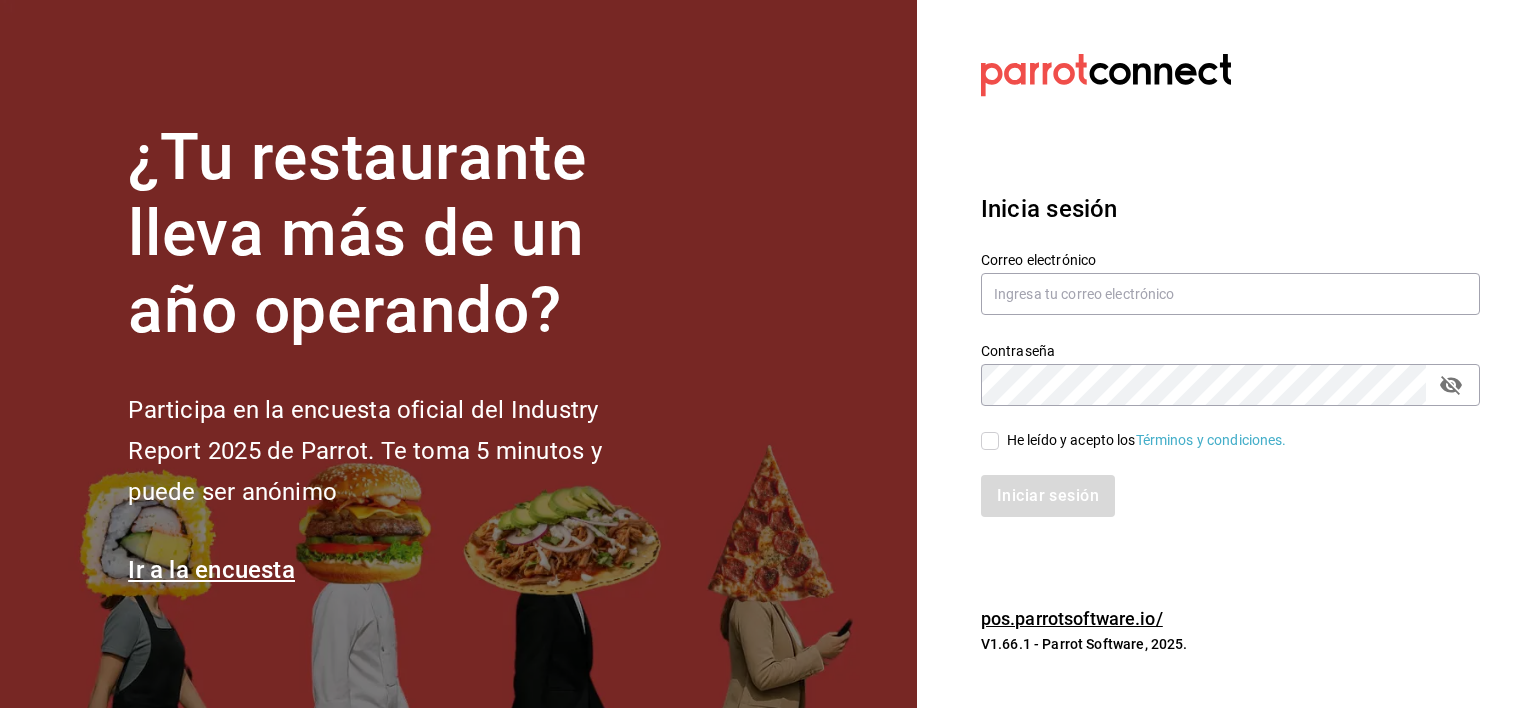 scroll, scrollTop: 0, scrollLeft: 0, axis: both 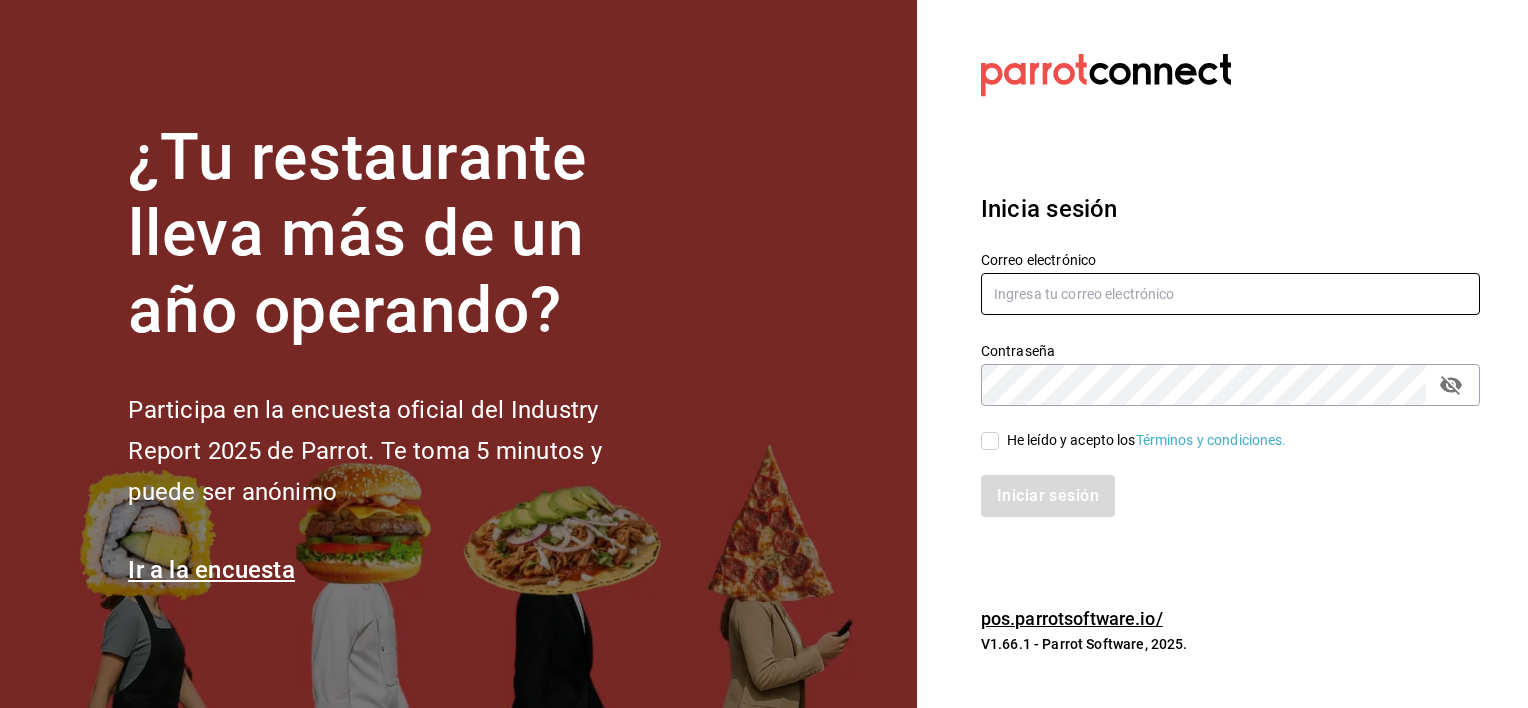 type on "[USERNAME]@[example.com]" 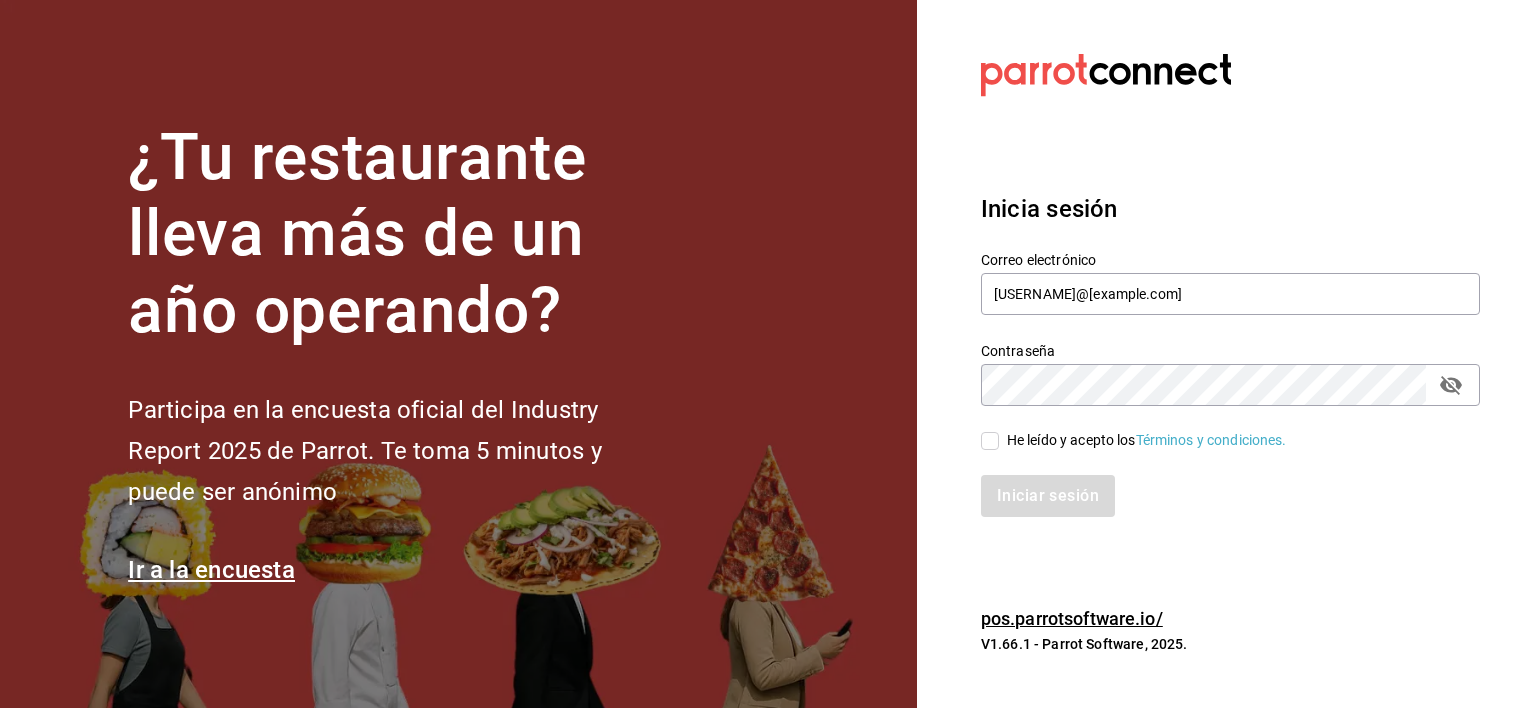 click on "He leído y acepto los  Términos y condiciones." at bounding box center (990, 441) 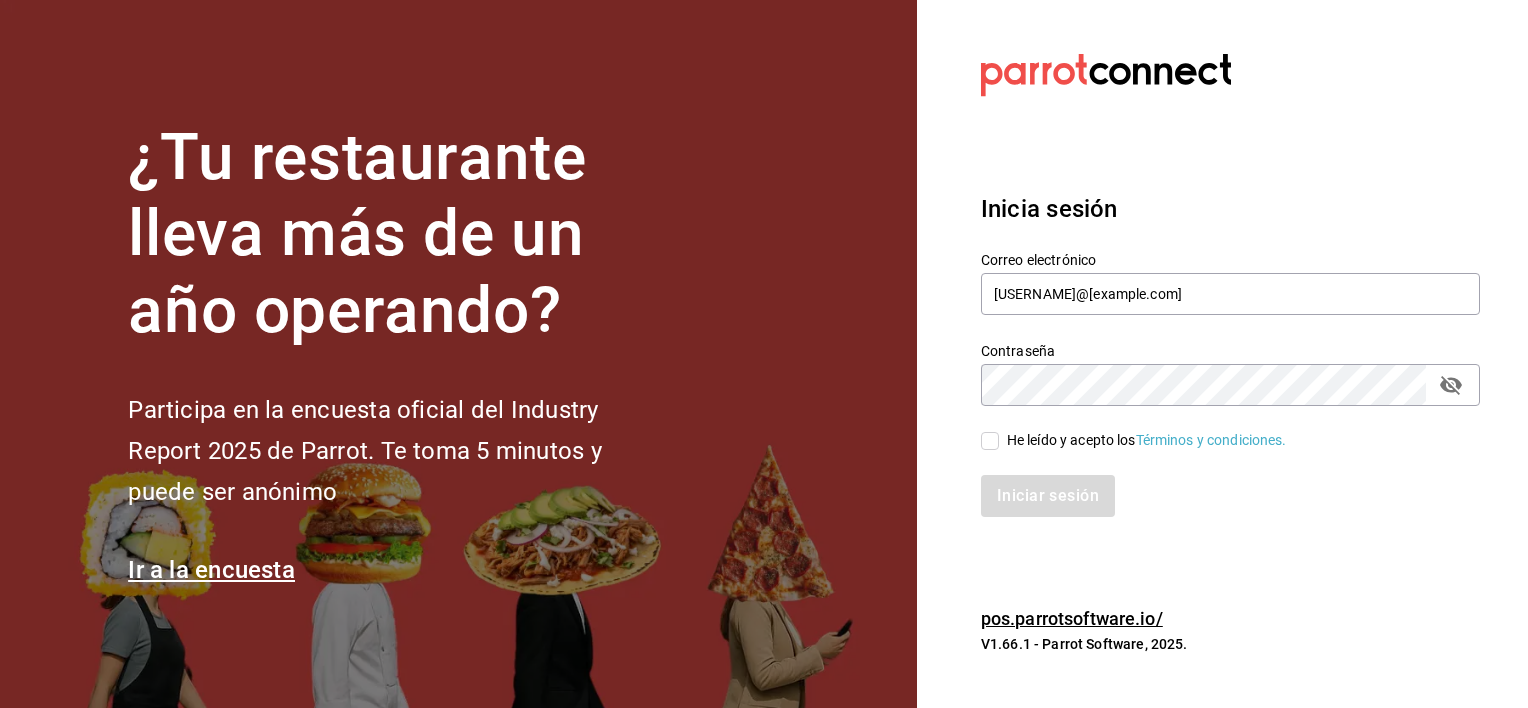 checkbox on "true" 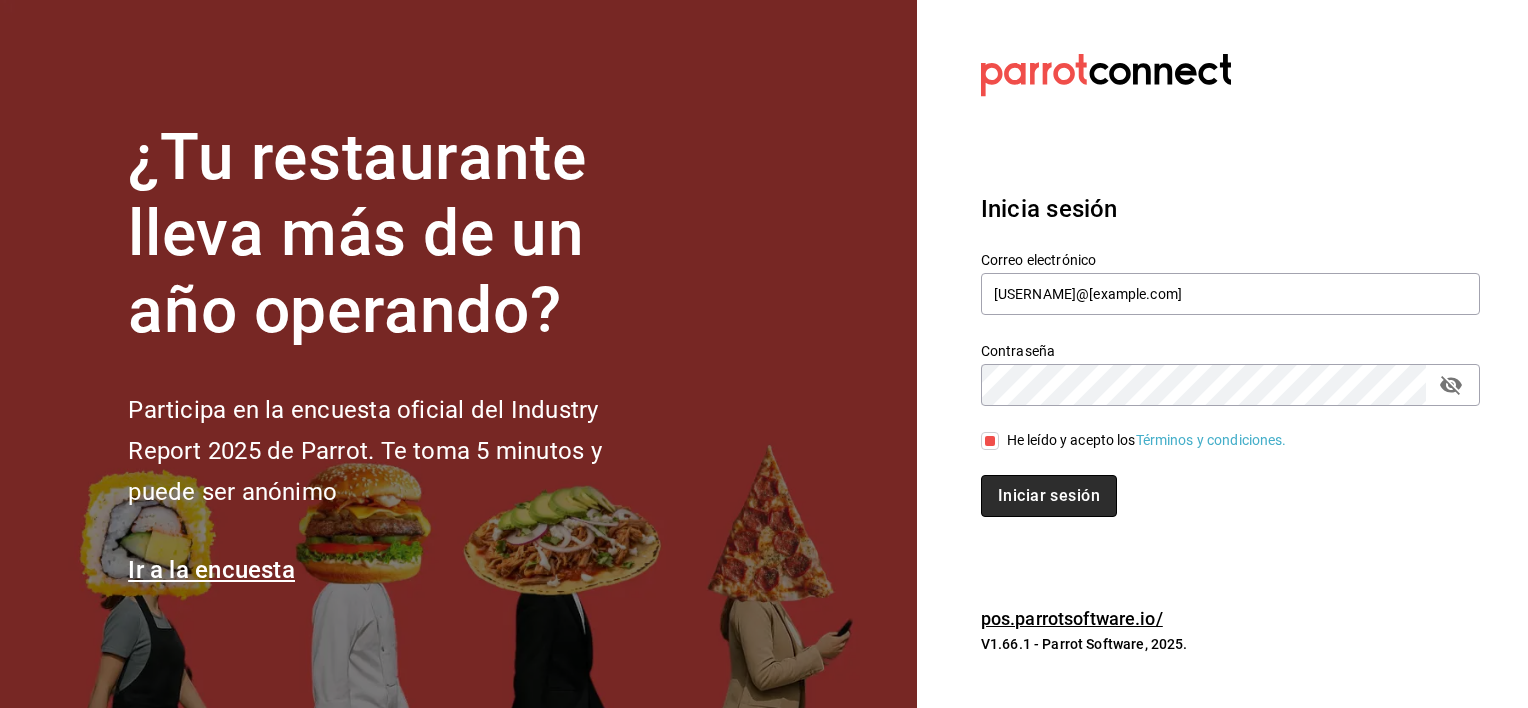 click on "Iniciar sesión" at bounding box center [1049, 496] 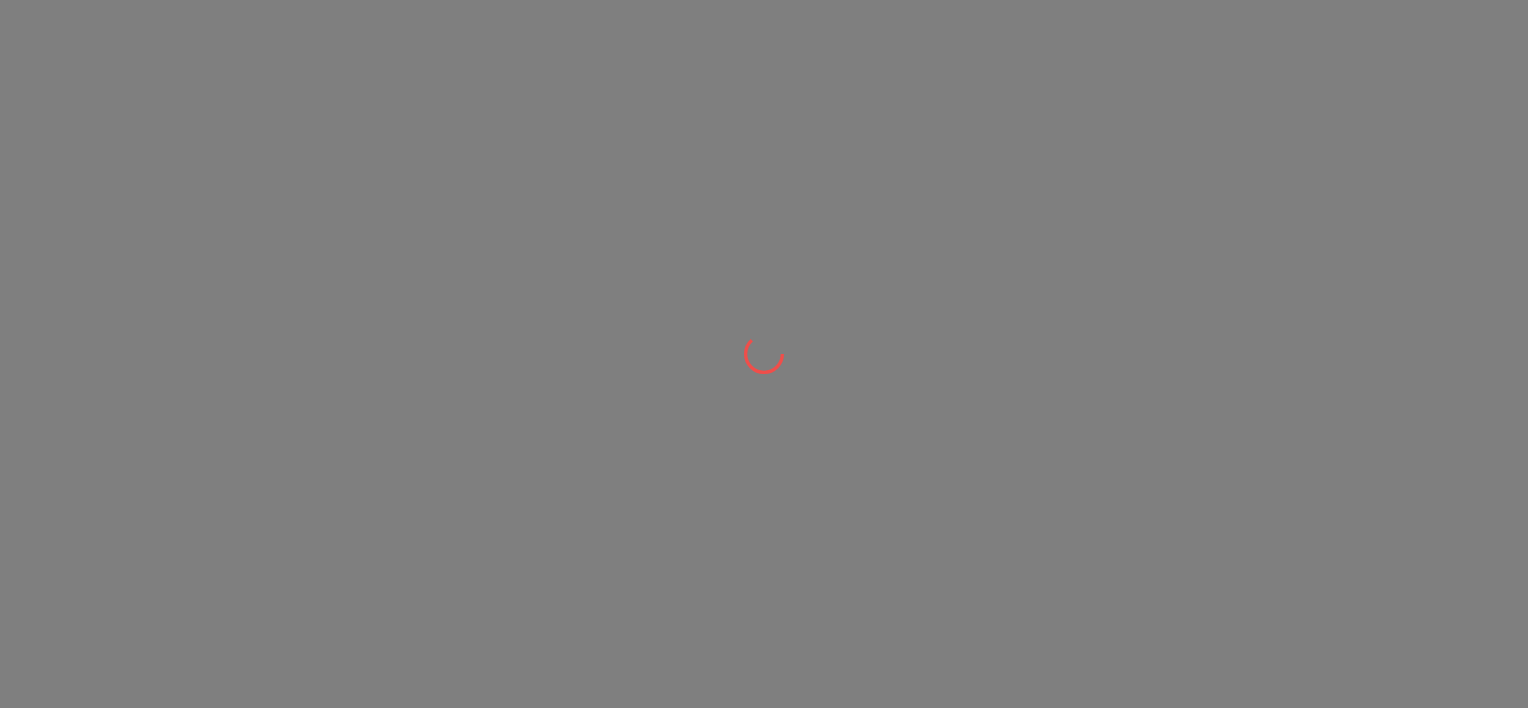 scroll, scrollTop: 0, scrollLeft: 0, axis: both 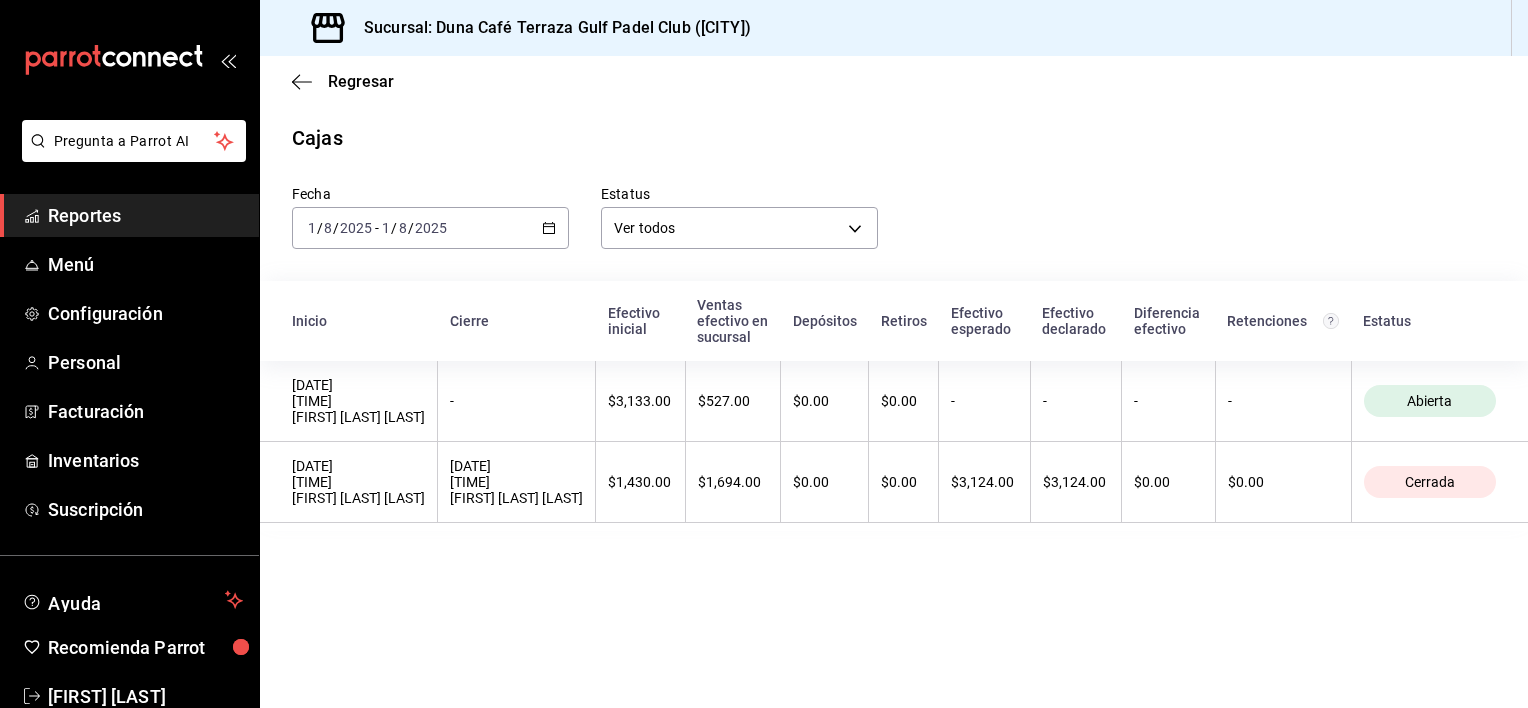 click 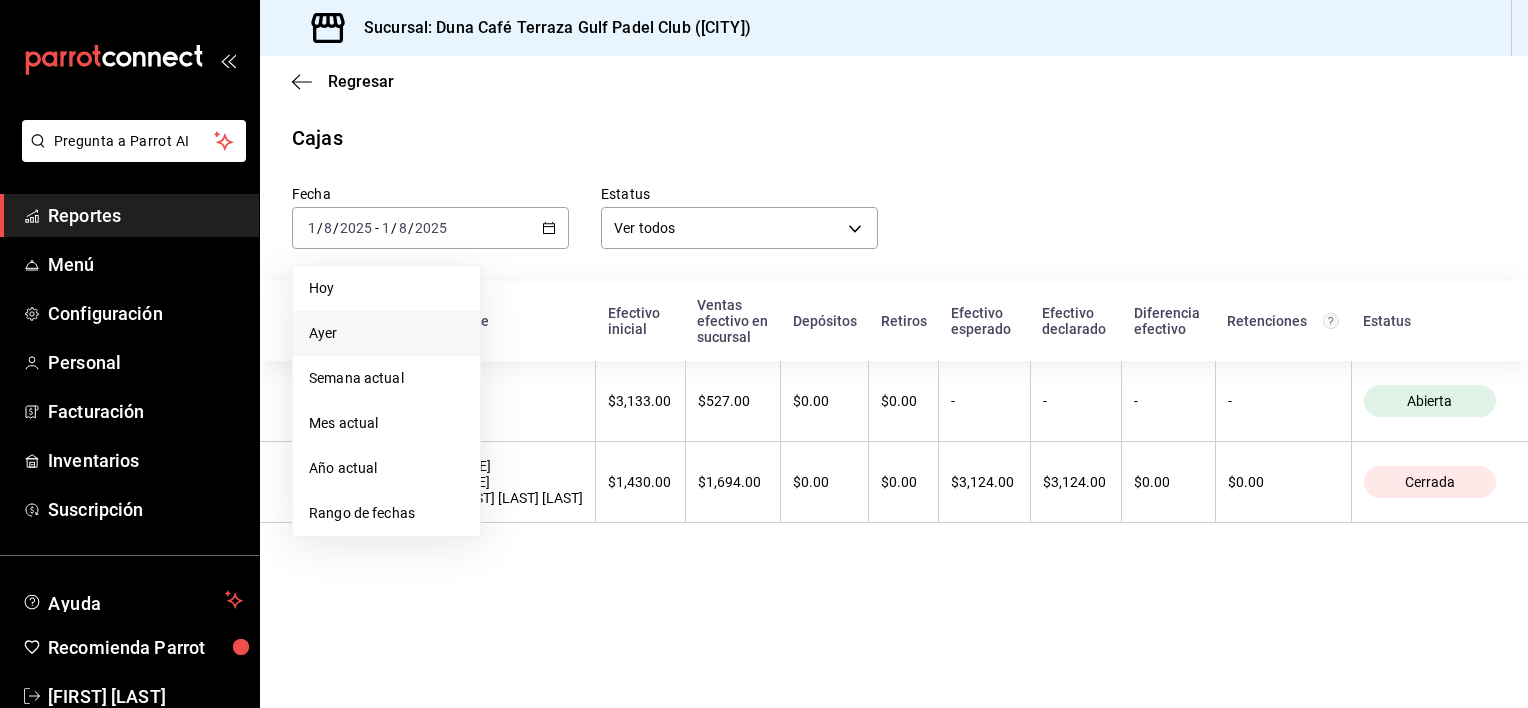 click on "Ayer" at bounding box center (386, 333) 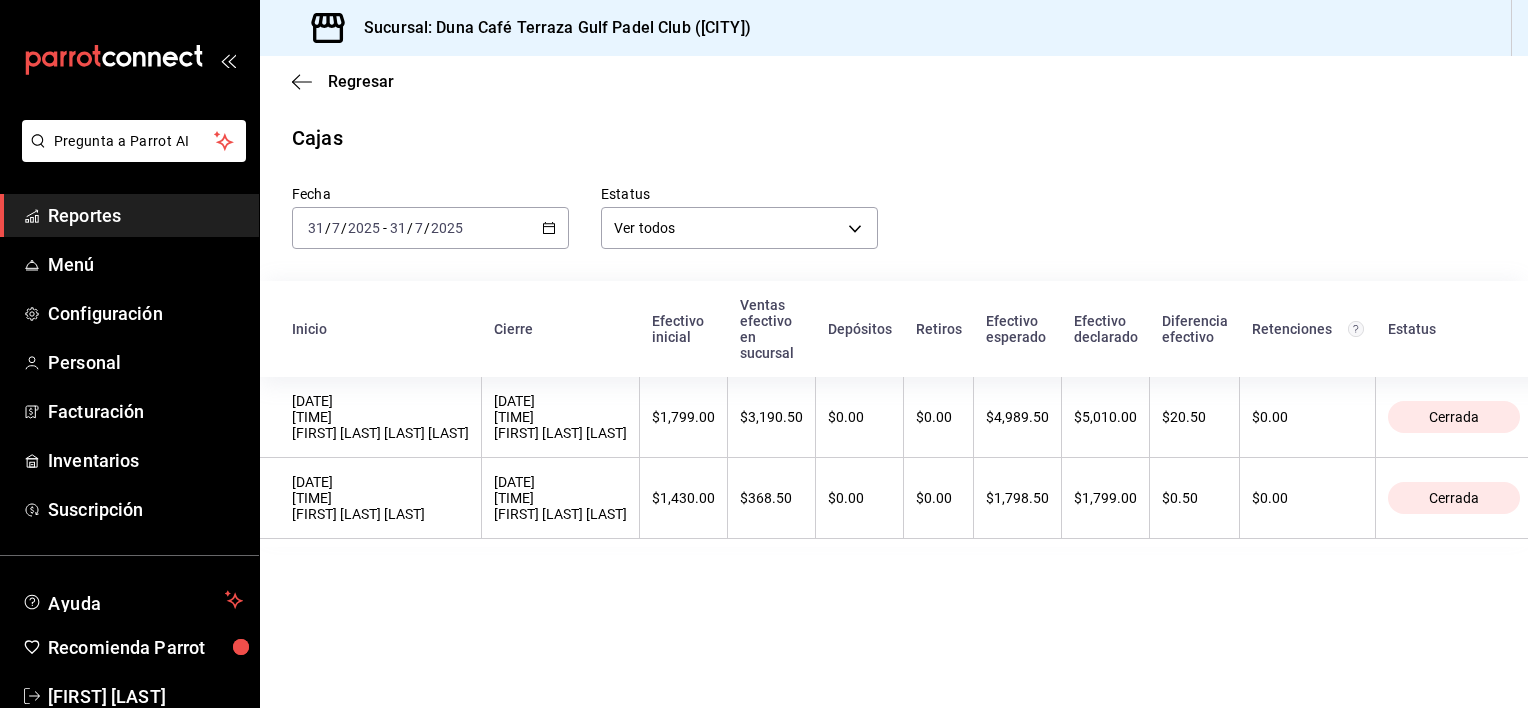 click 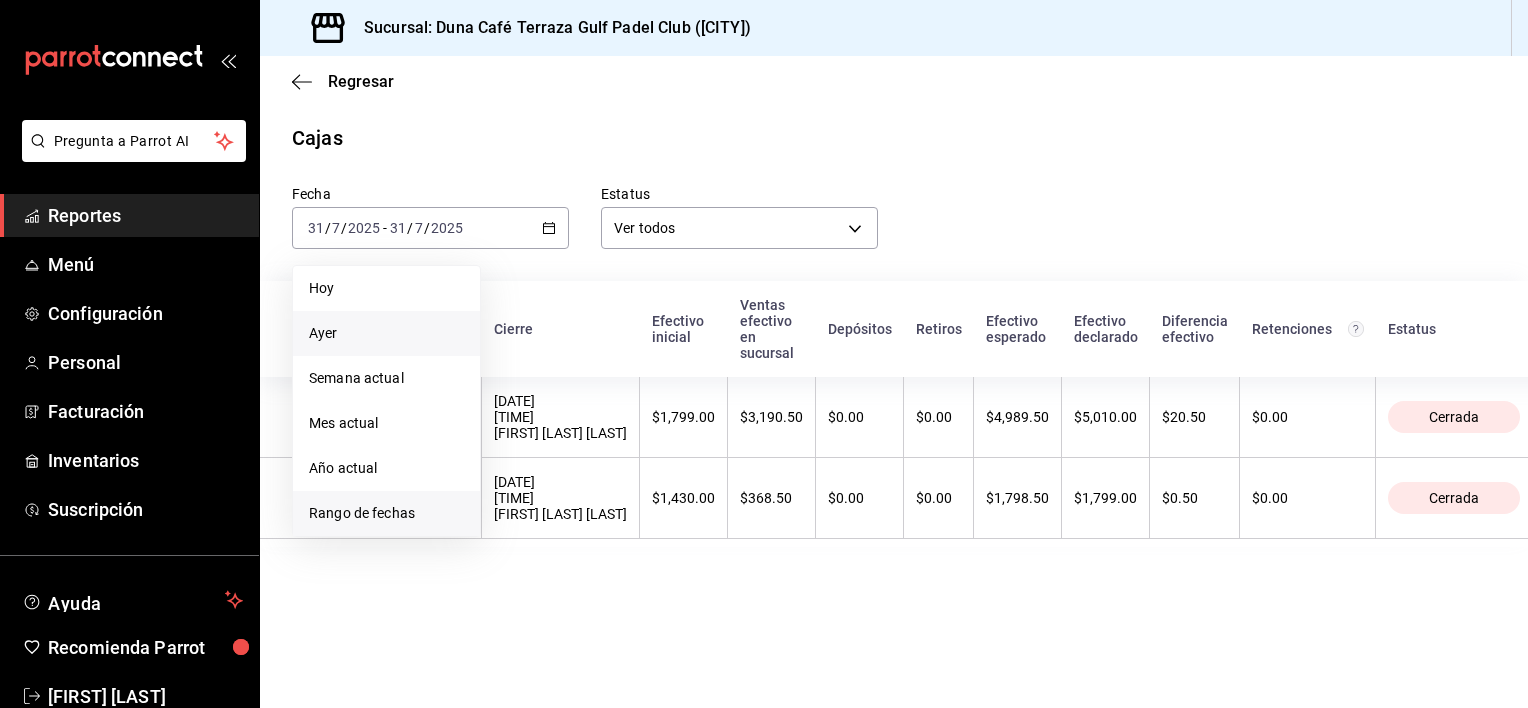 click on "Rango de fechas" at bounding box center (386, 513) 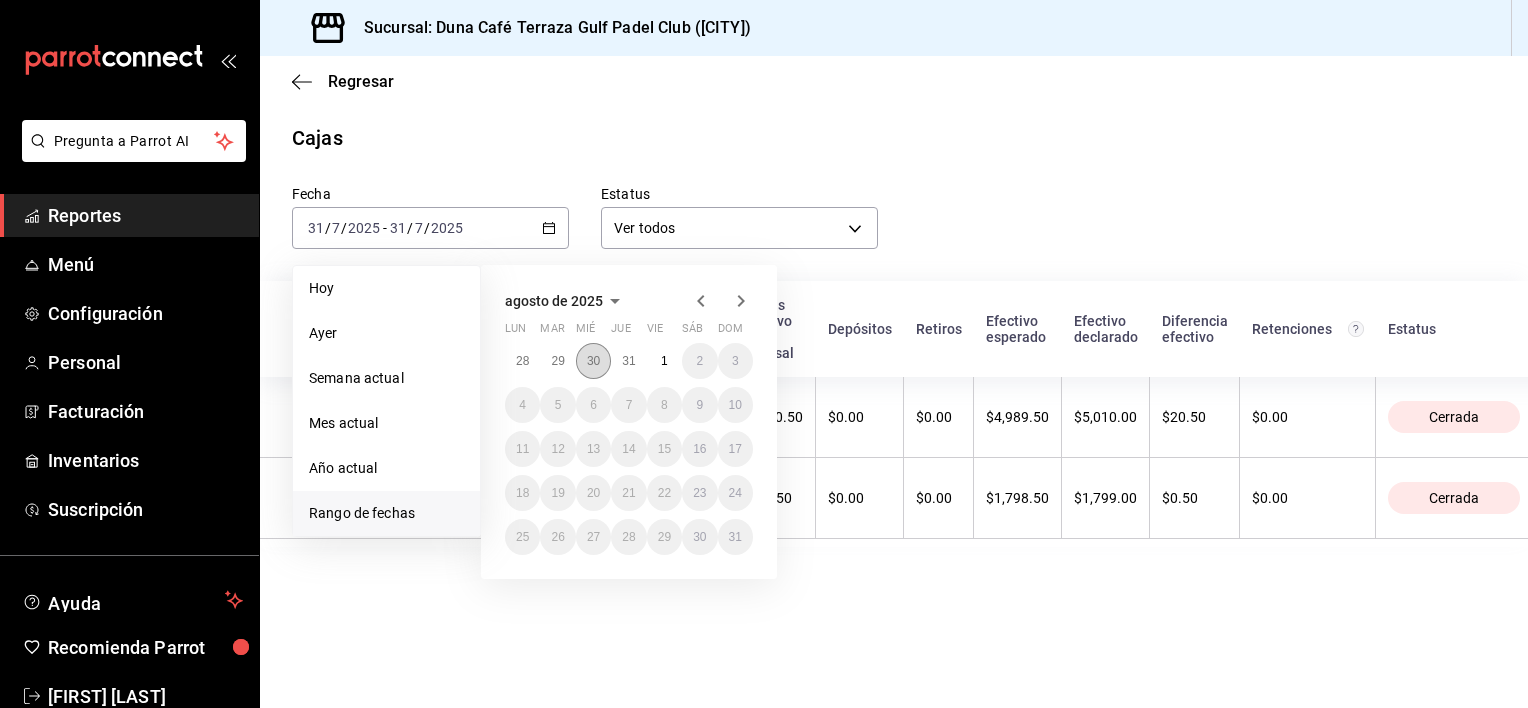 click on "30" at bounding box center (593, 361) 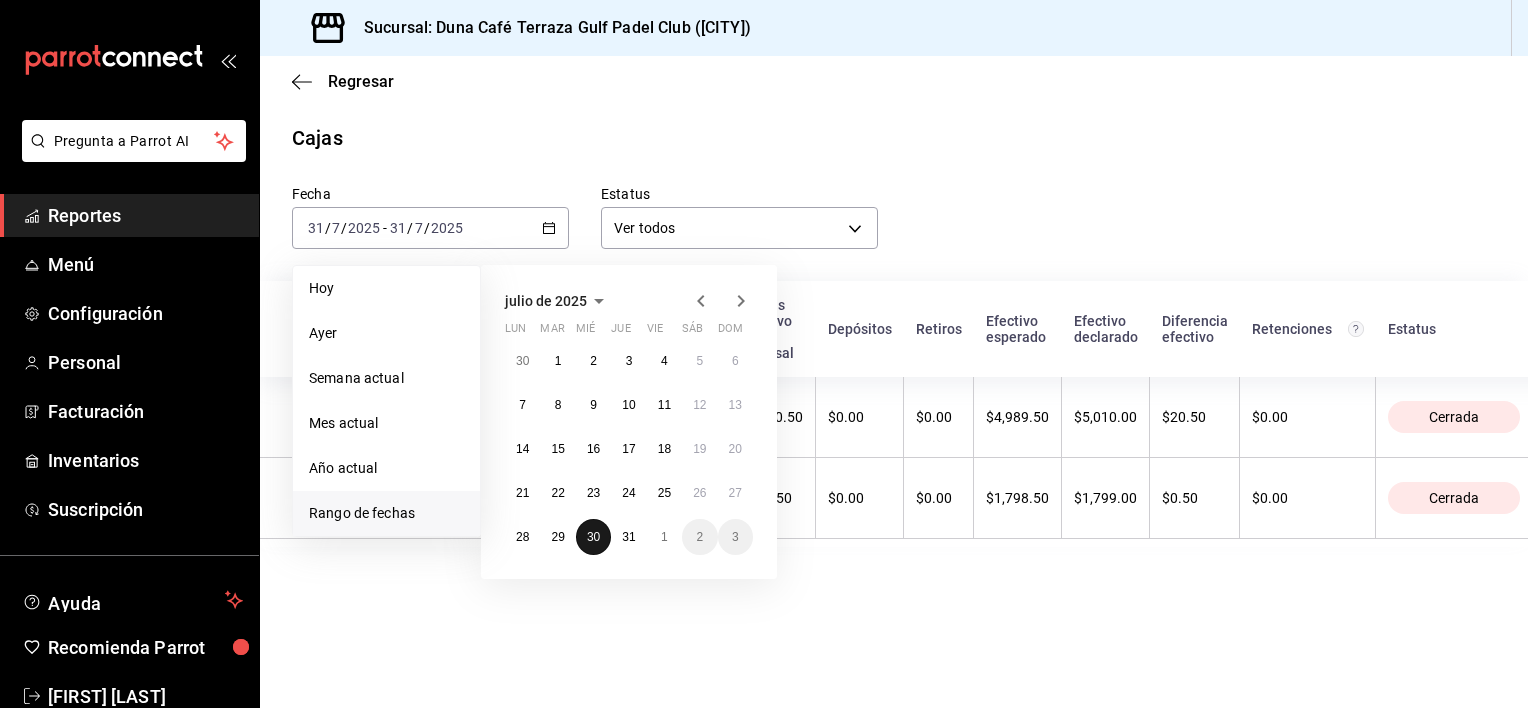 click on "30" at bounding box center (593, 537) 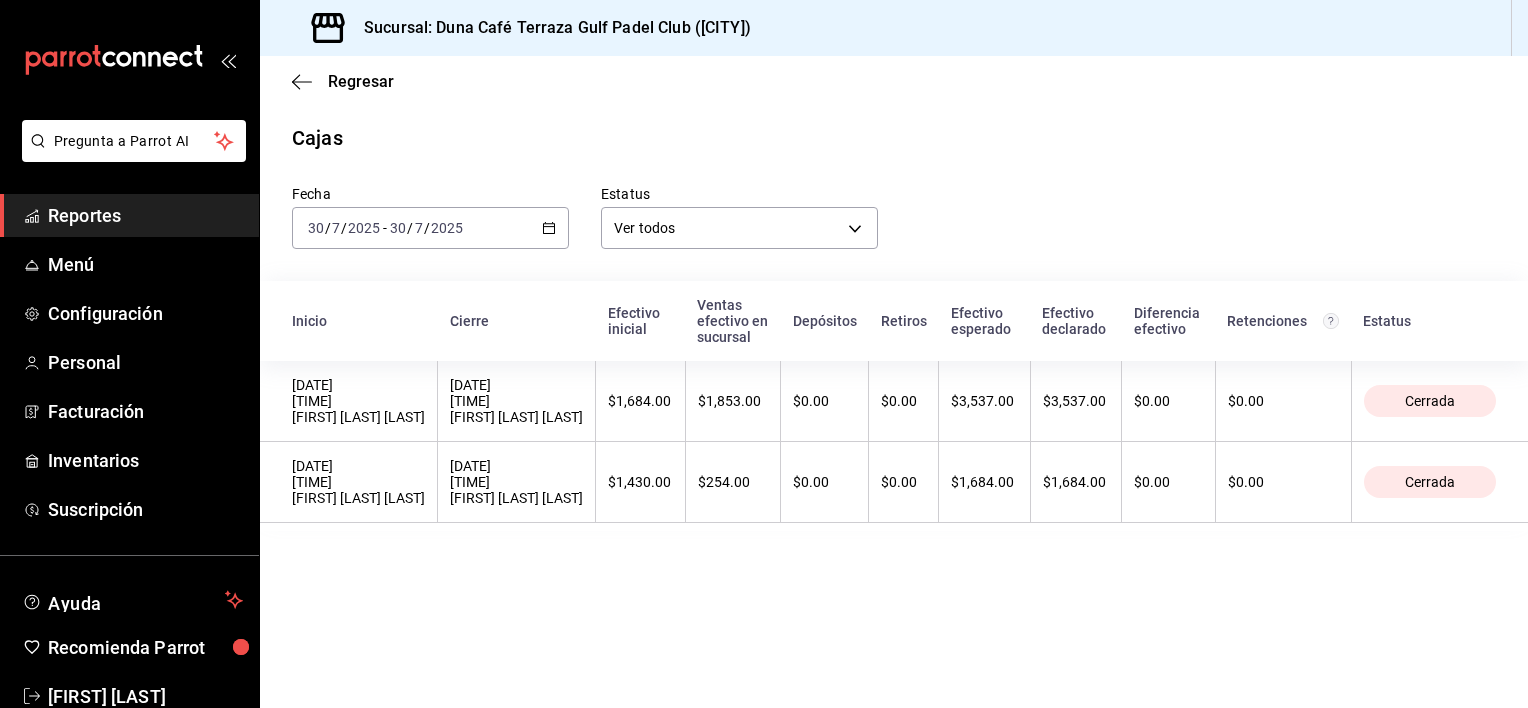 click 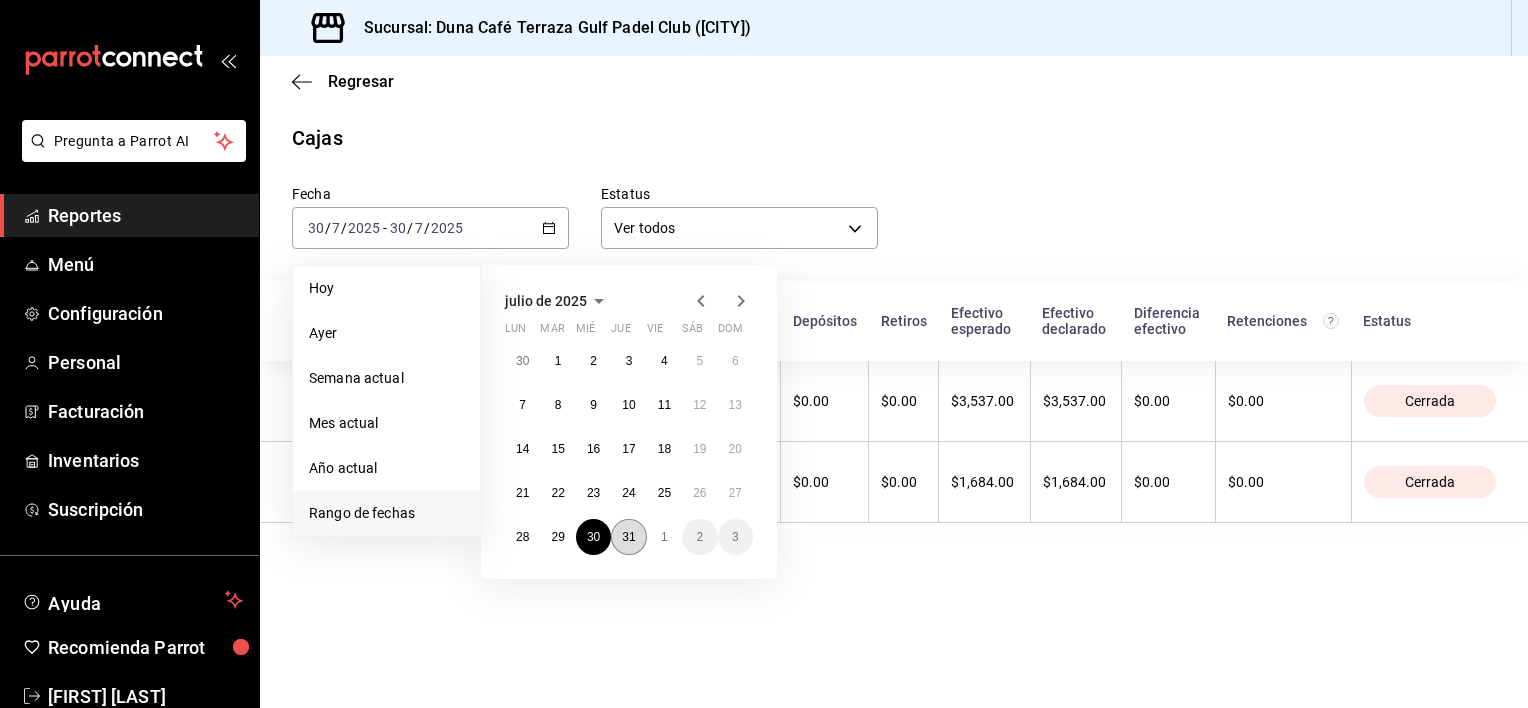 click on "31" at bounding box center [628, 537] 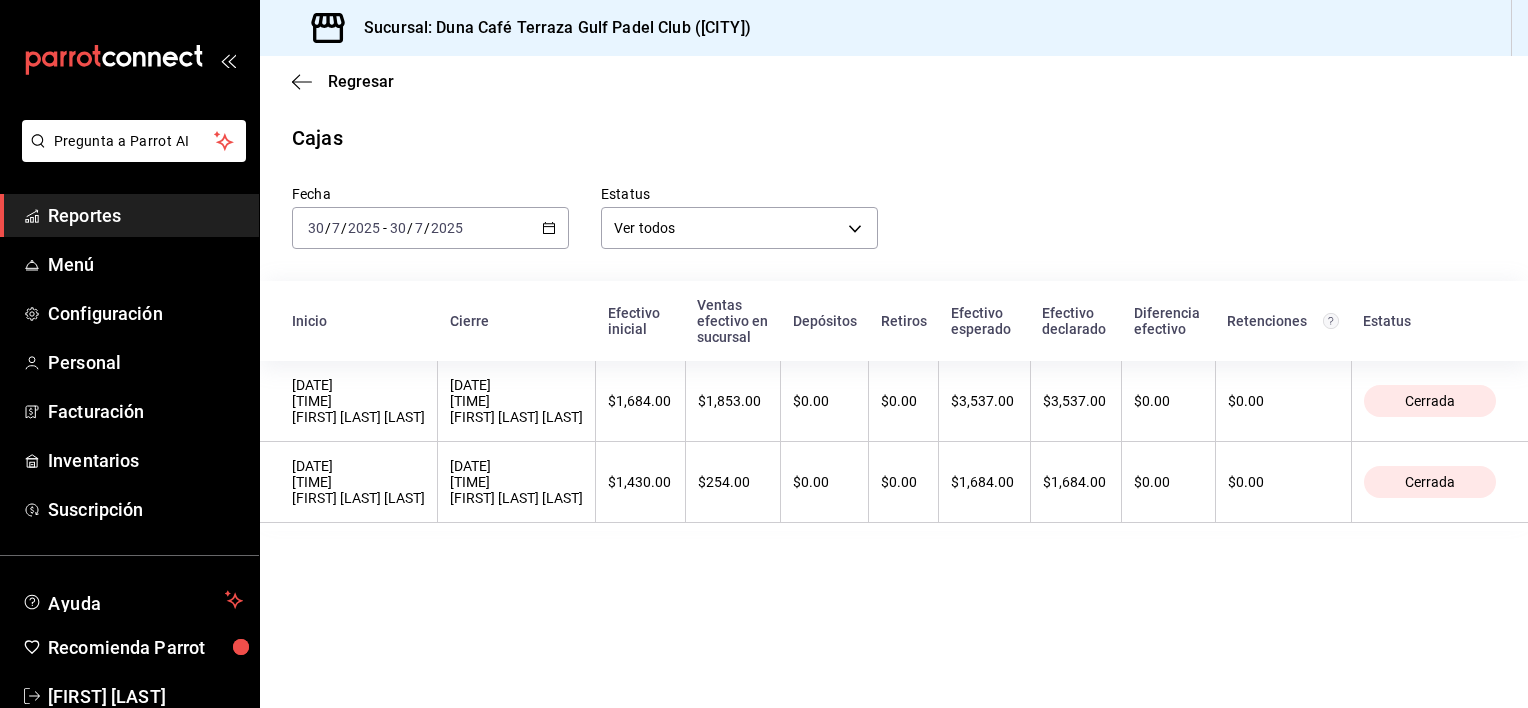 drag, startPoint x: 630, startPoint y: 539, endPoint x: 534, endPoint y: 634, distance: 135.05925 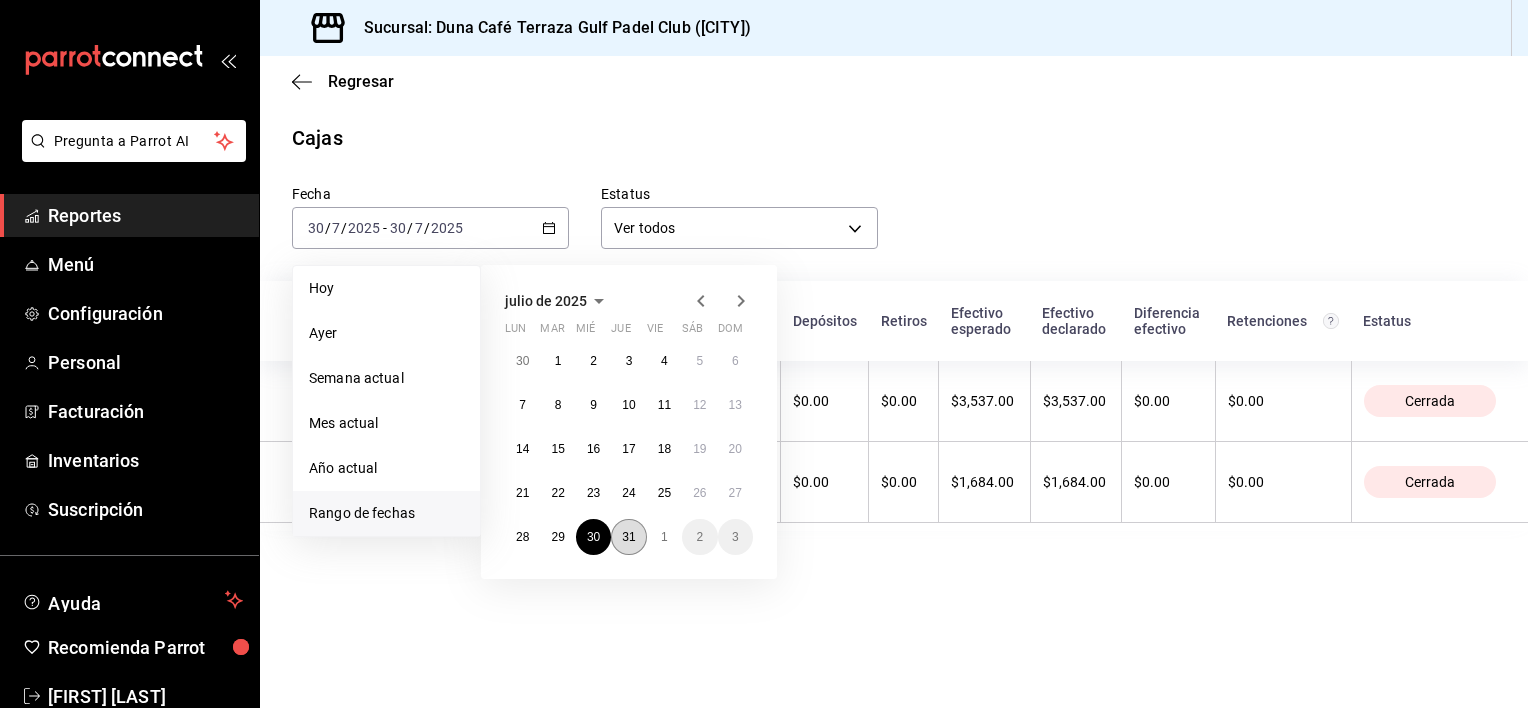 click on "31" at bounding box center [628, 537] 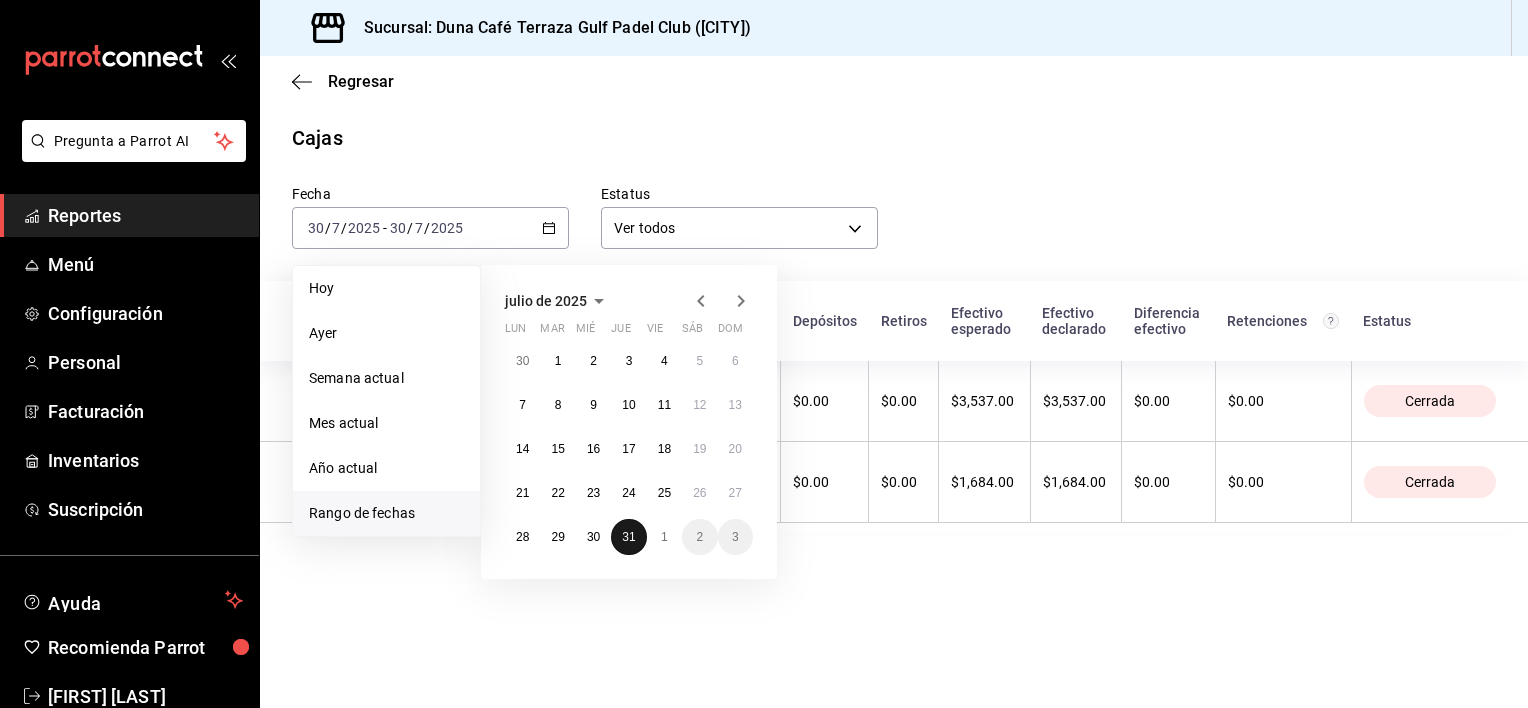 click on "31" at bounding box center [628, 537] 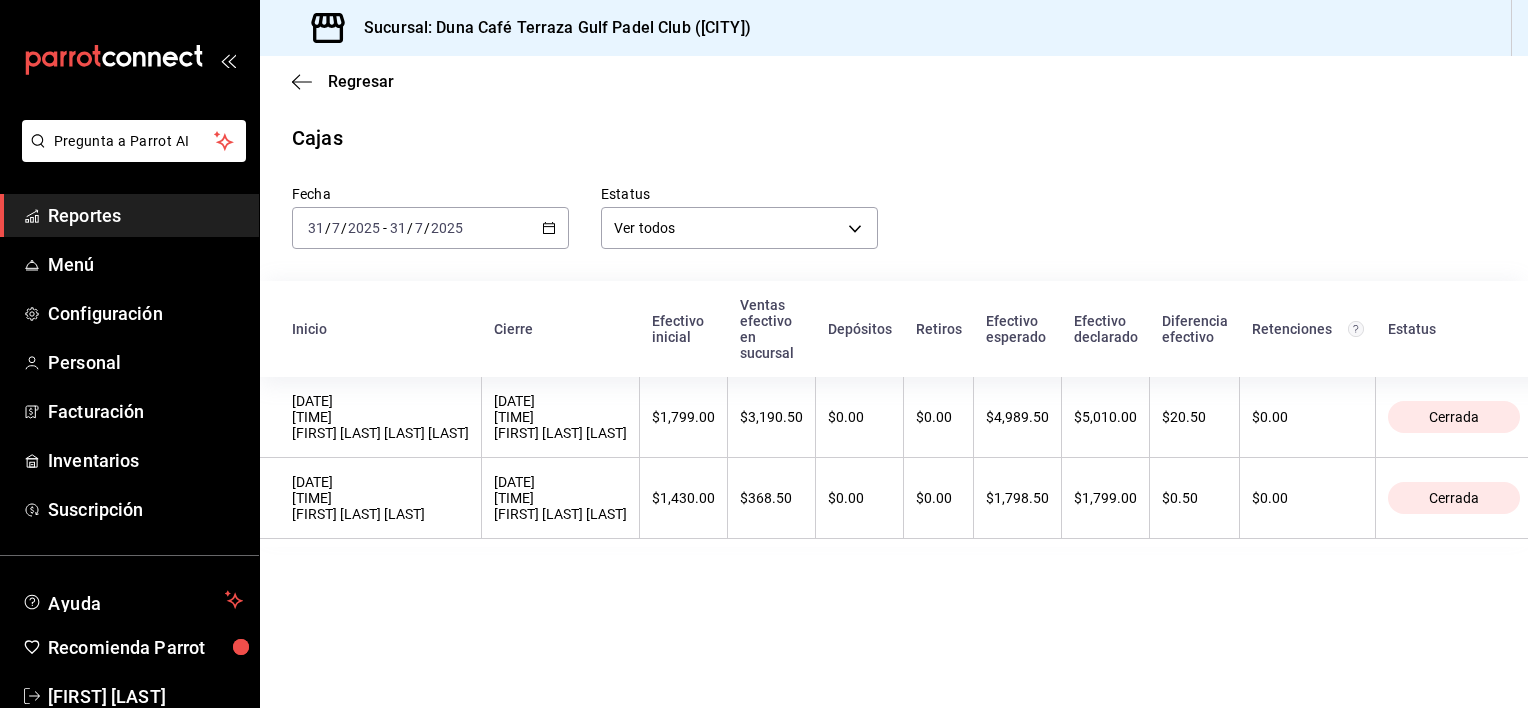 click on "Reportes" at bounding box center [145, 215] 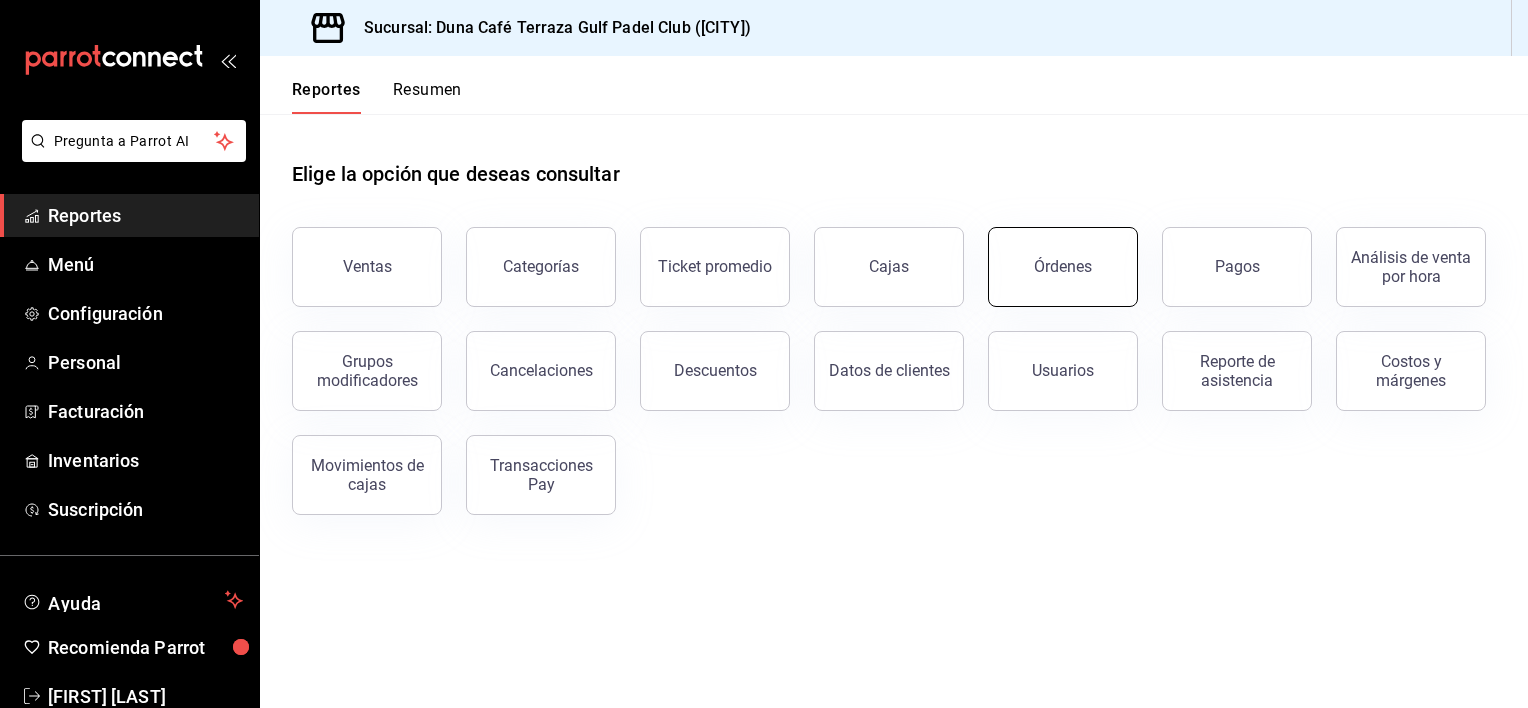 click on "Órdenes" at bounding box center (1063, 267) 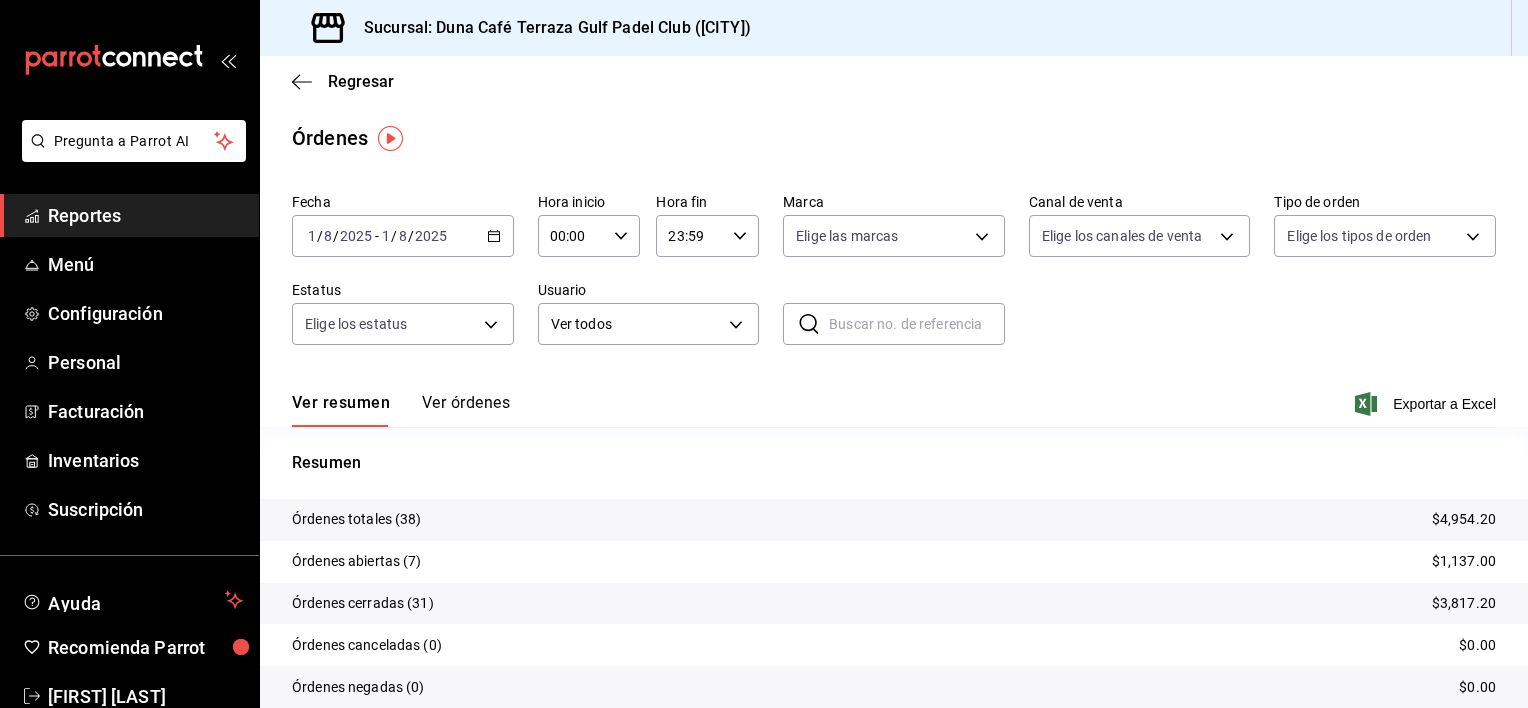 click 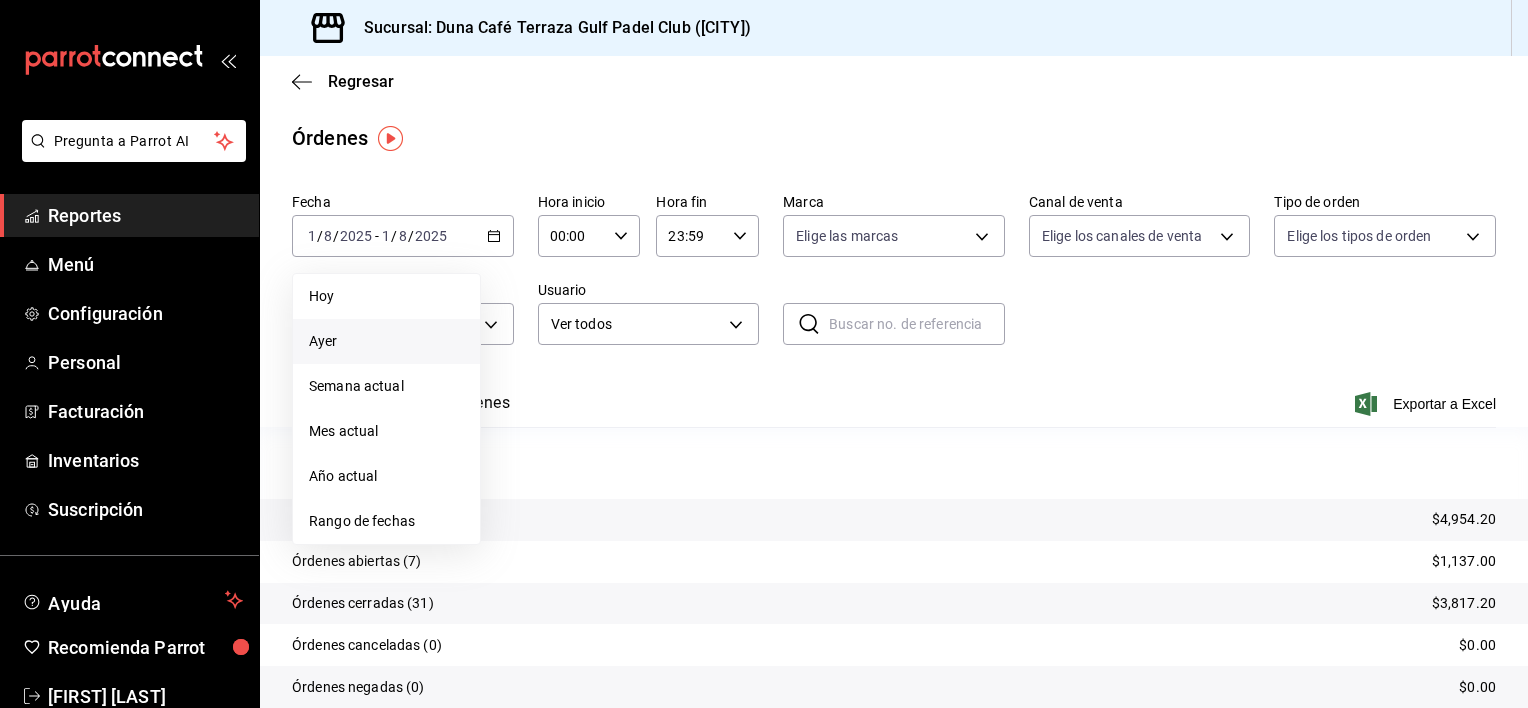 click on "Ayer" at bounding box center [386, 341] 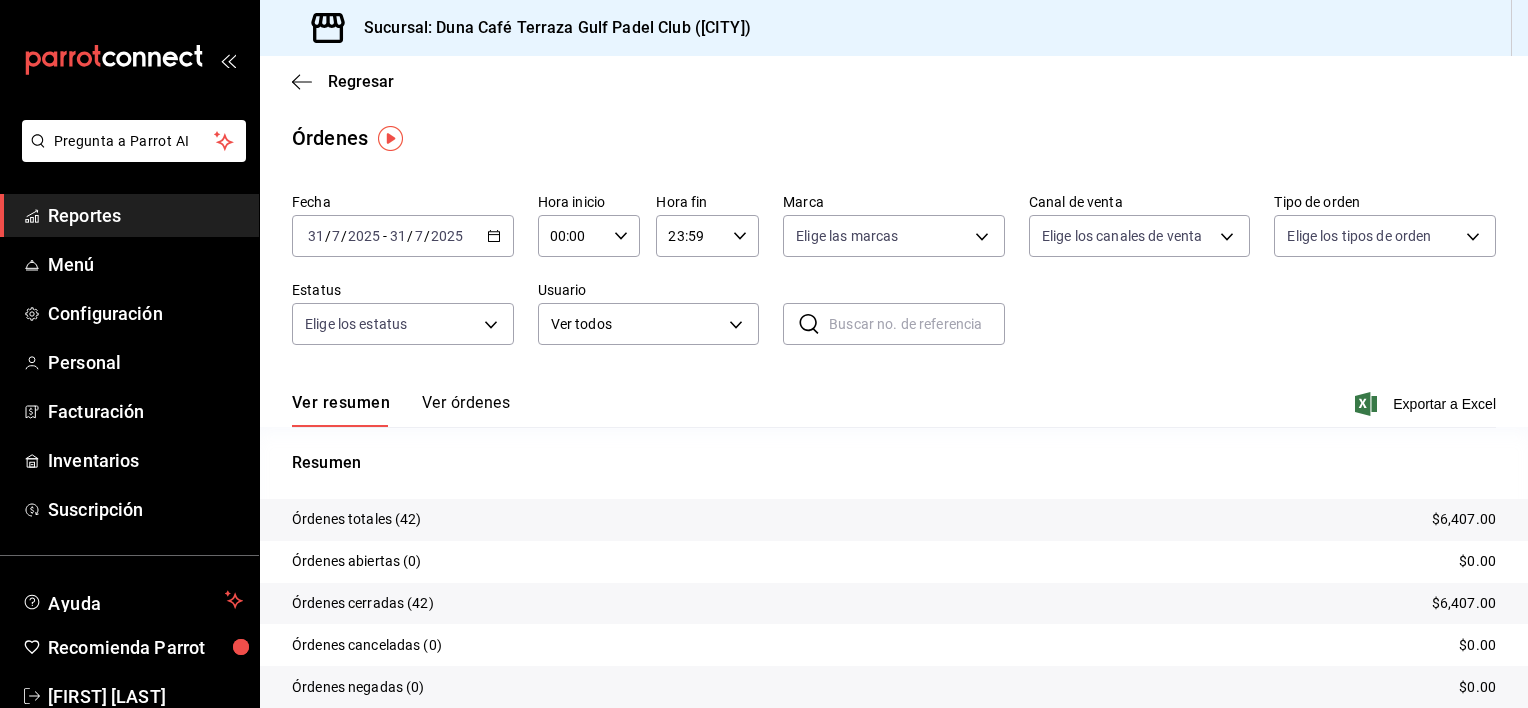 click 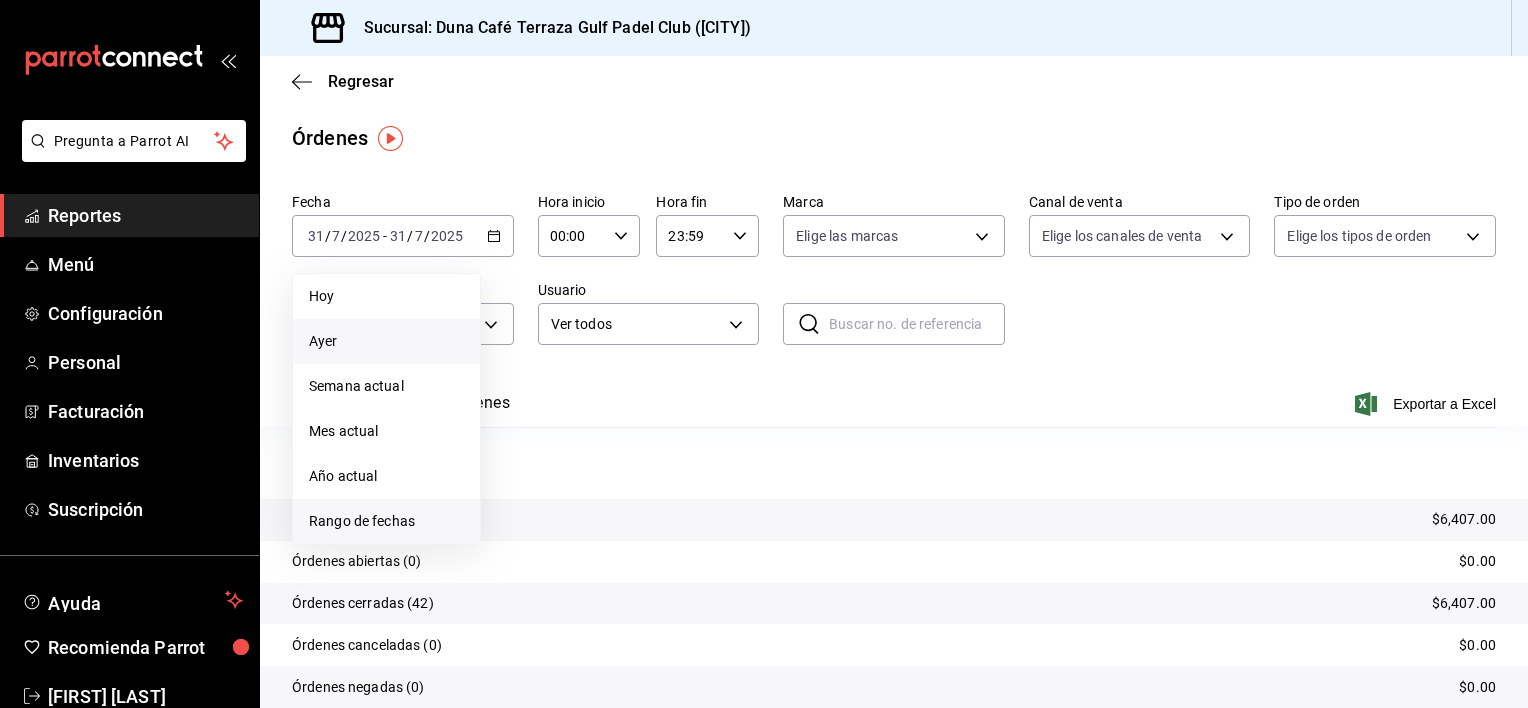 click on "Rango de fechas" at bounding box center (386, 521) 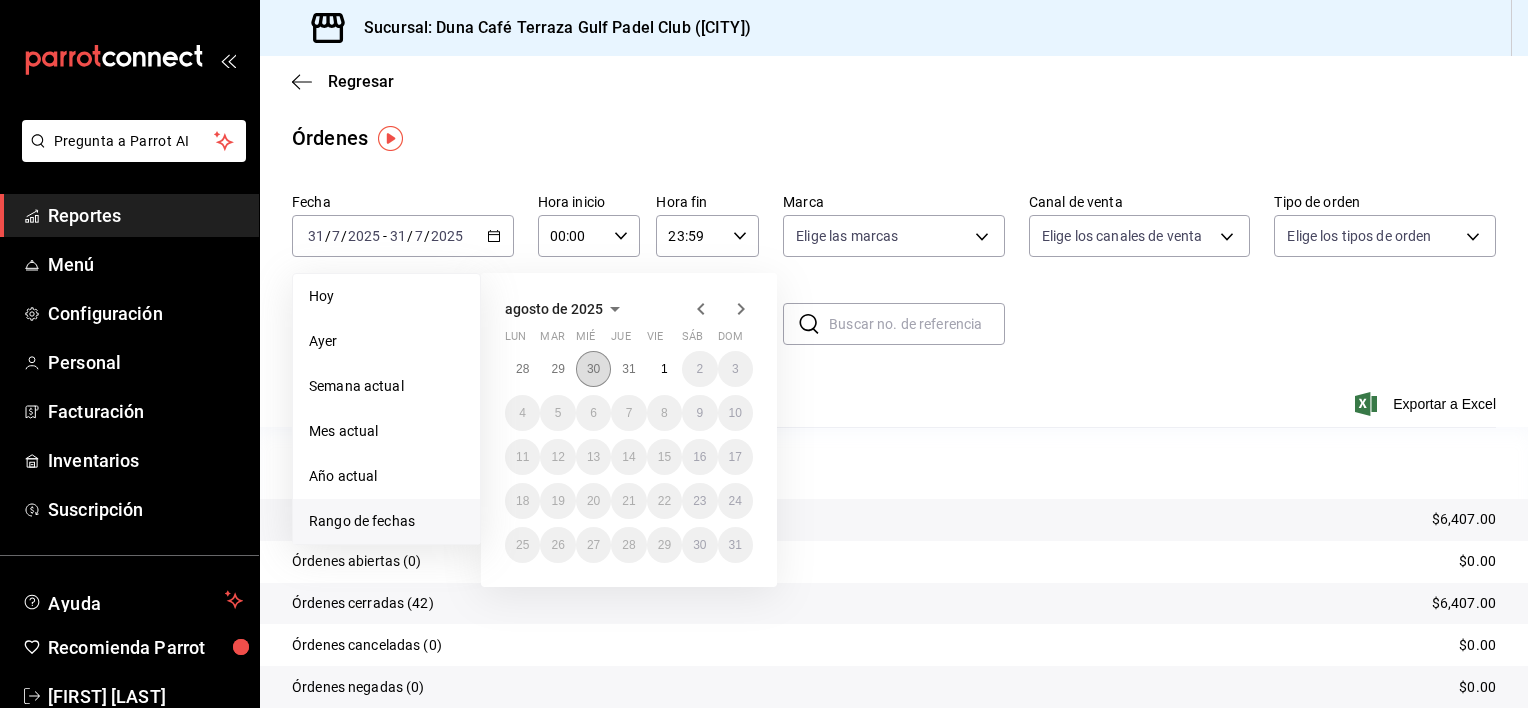 click on "30" at bounding box center [593, 369] 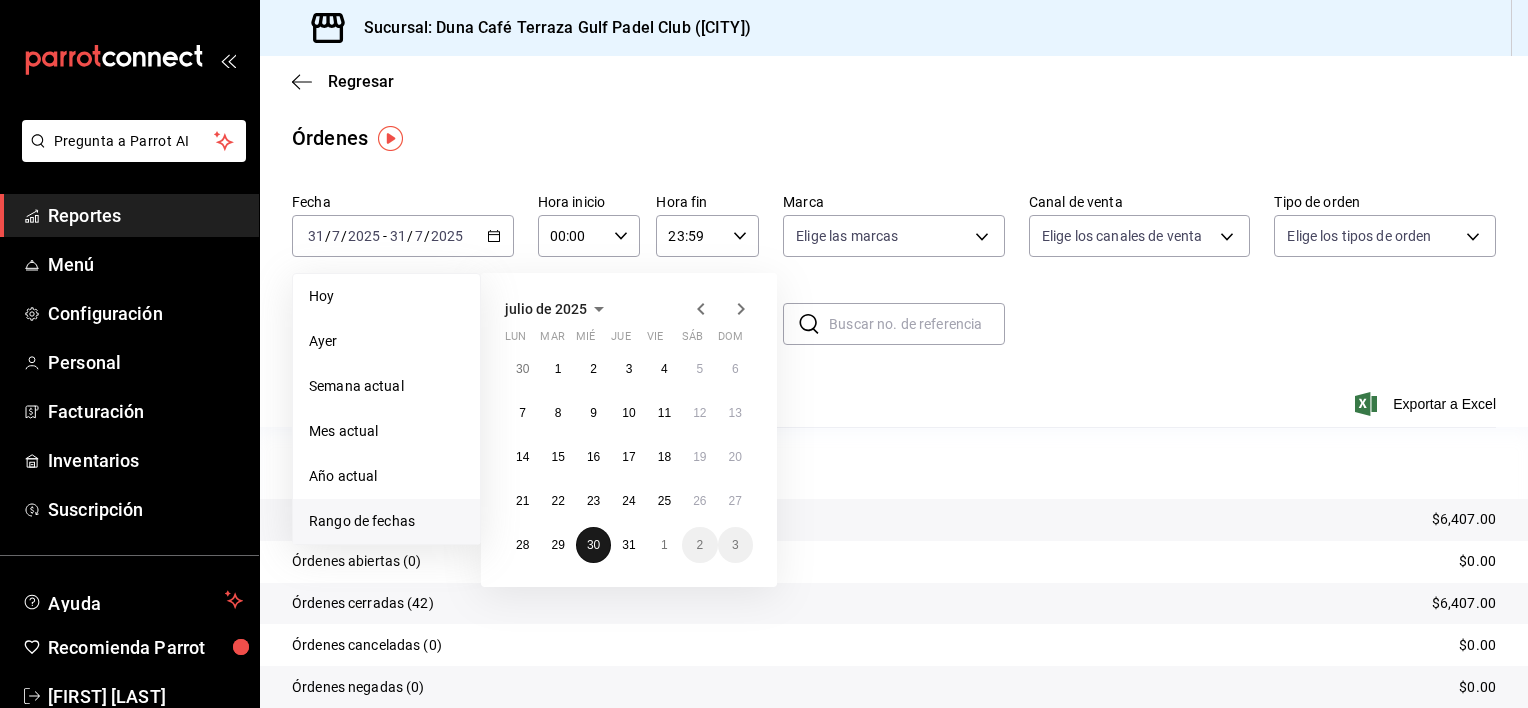click on "30" at bounding box center (593, 545) 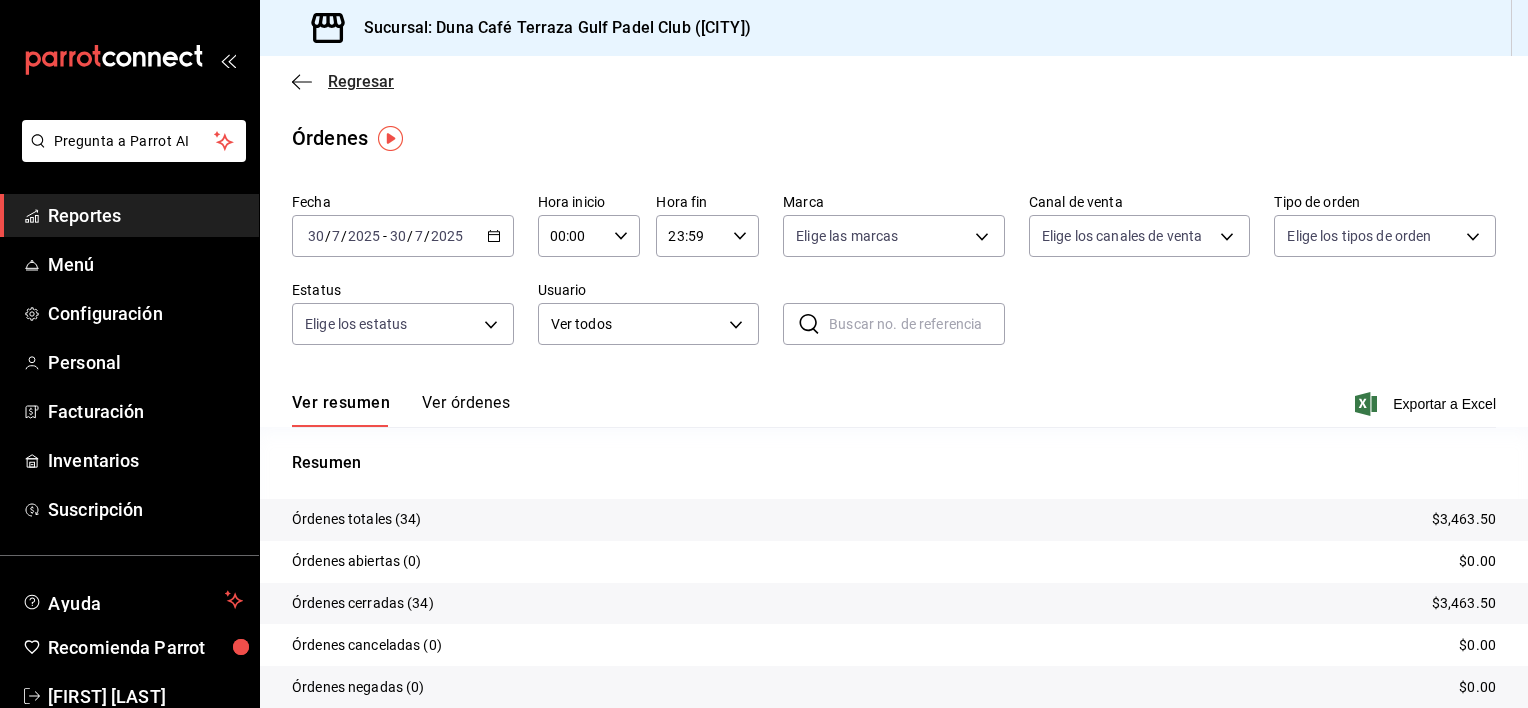 click 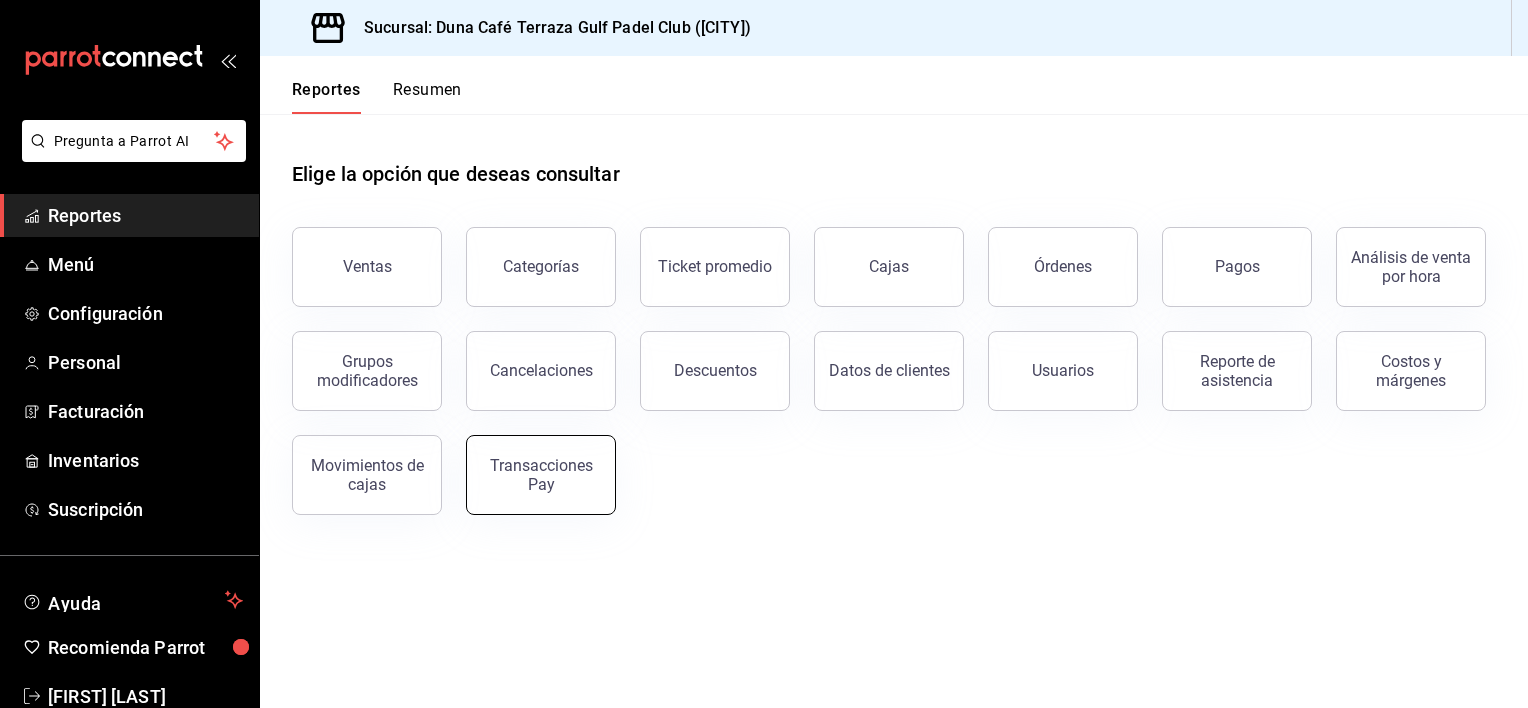 click on "Transacciones Pay" at bounding box center (541, 475) 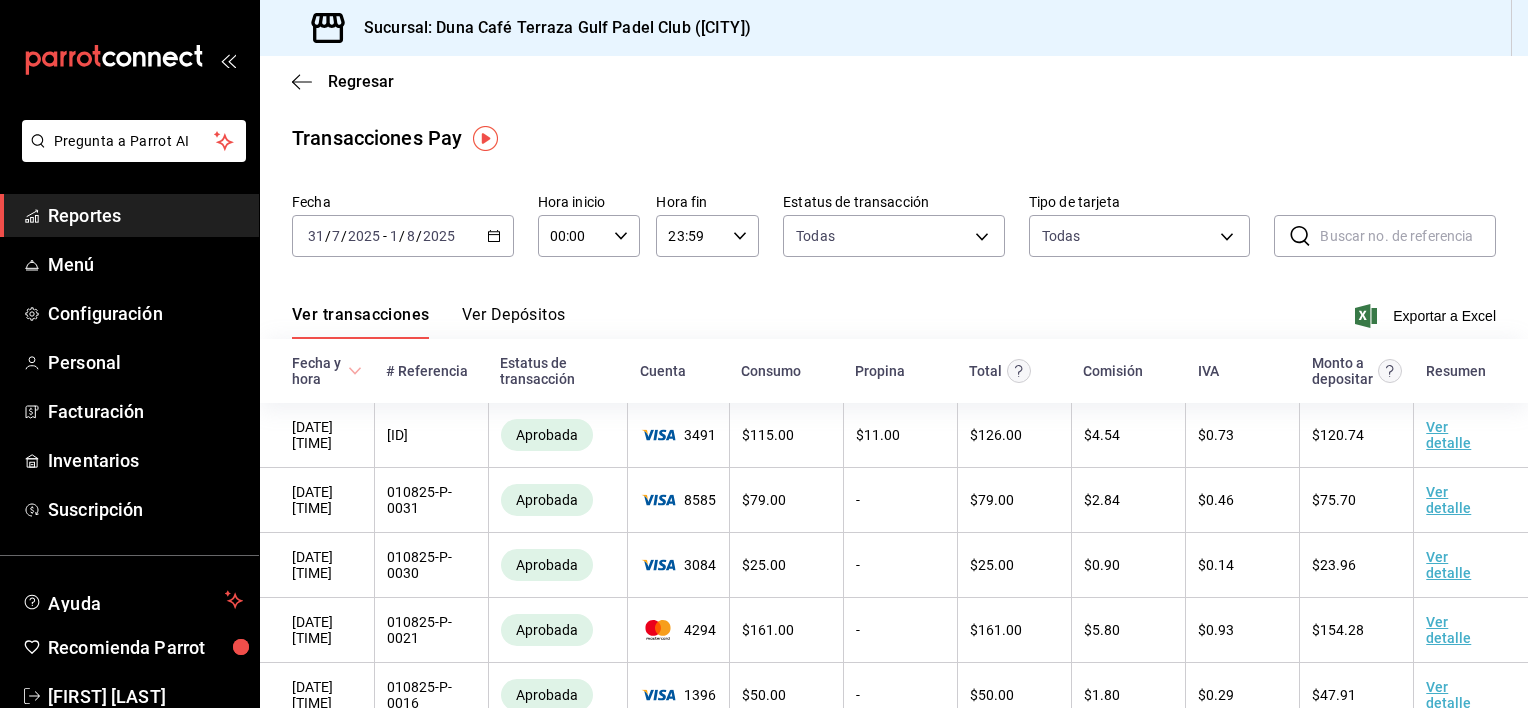 click 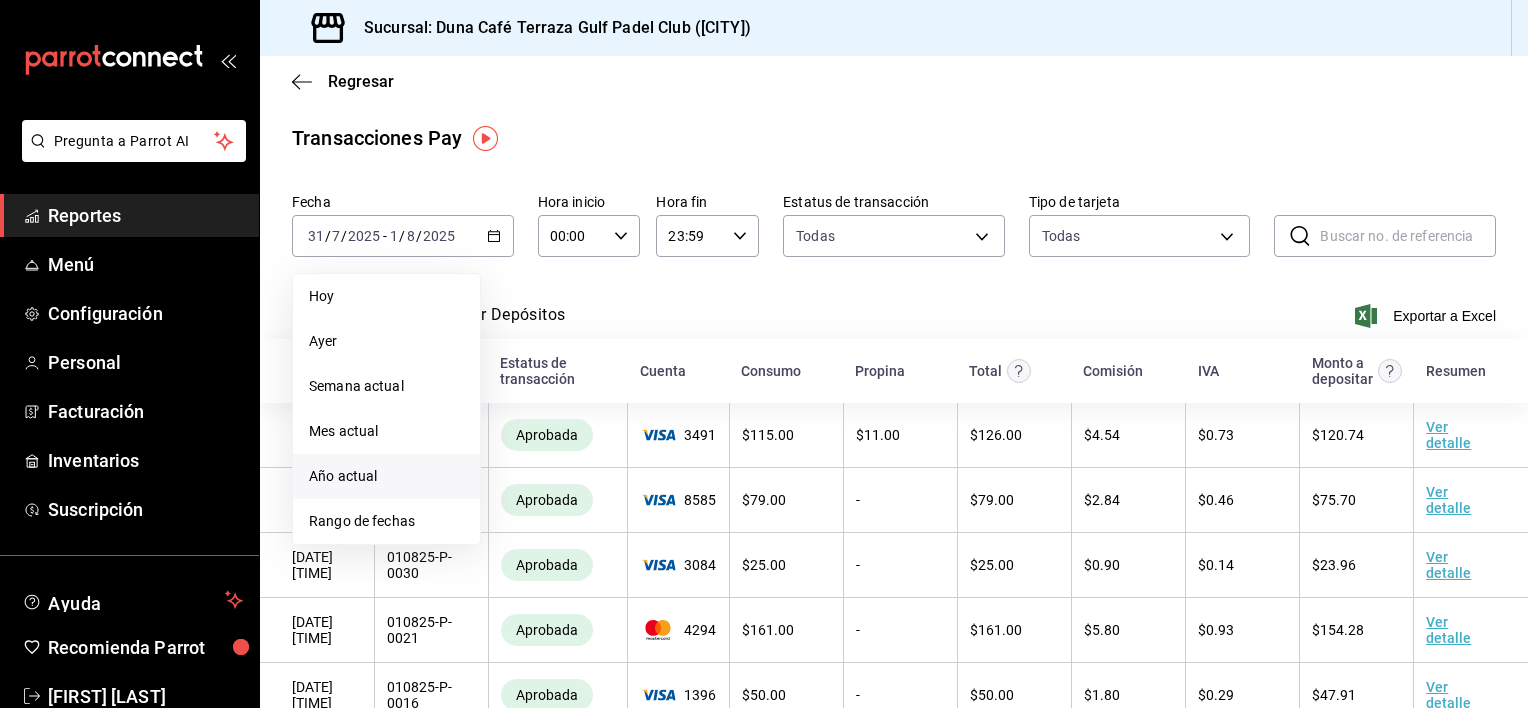 click on "Año actual" at bounding box center (386, 476) 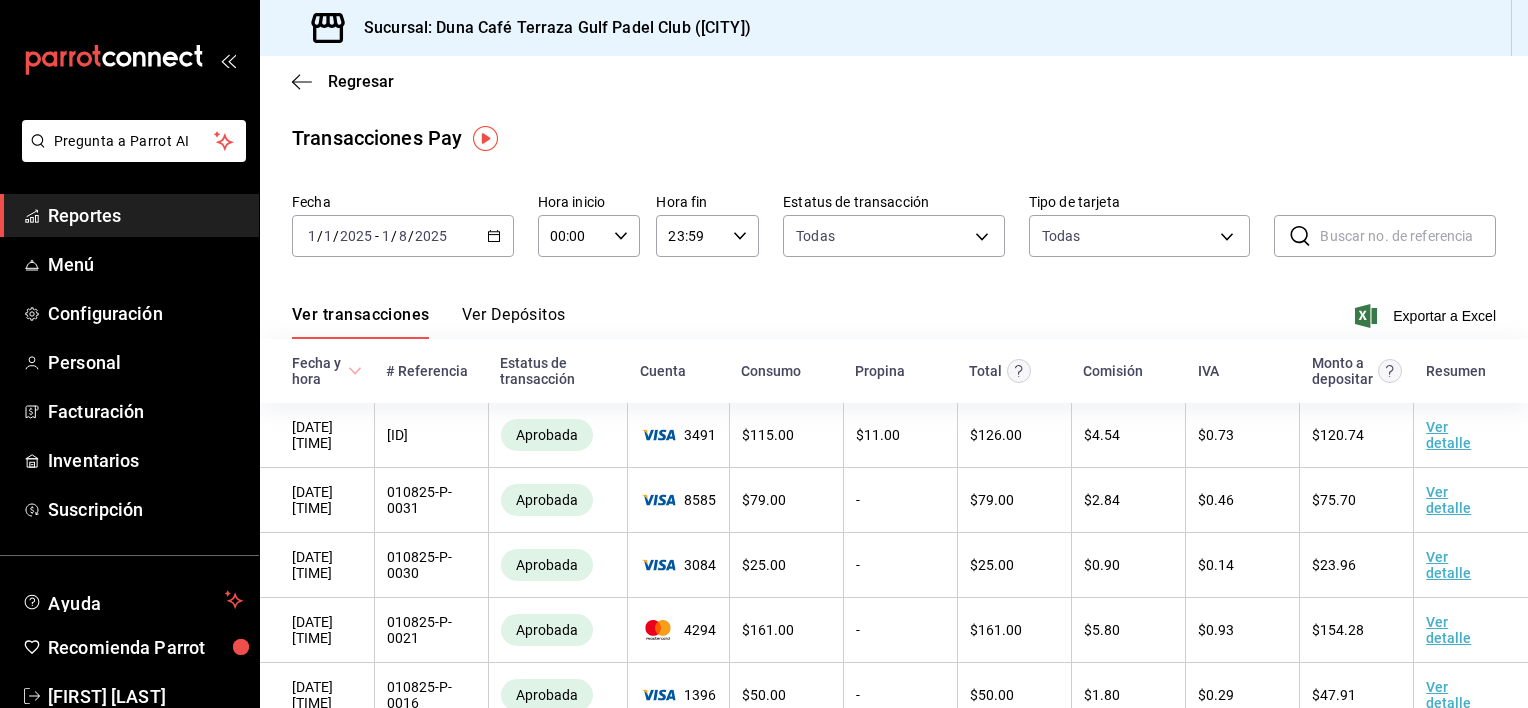click 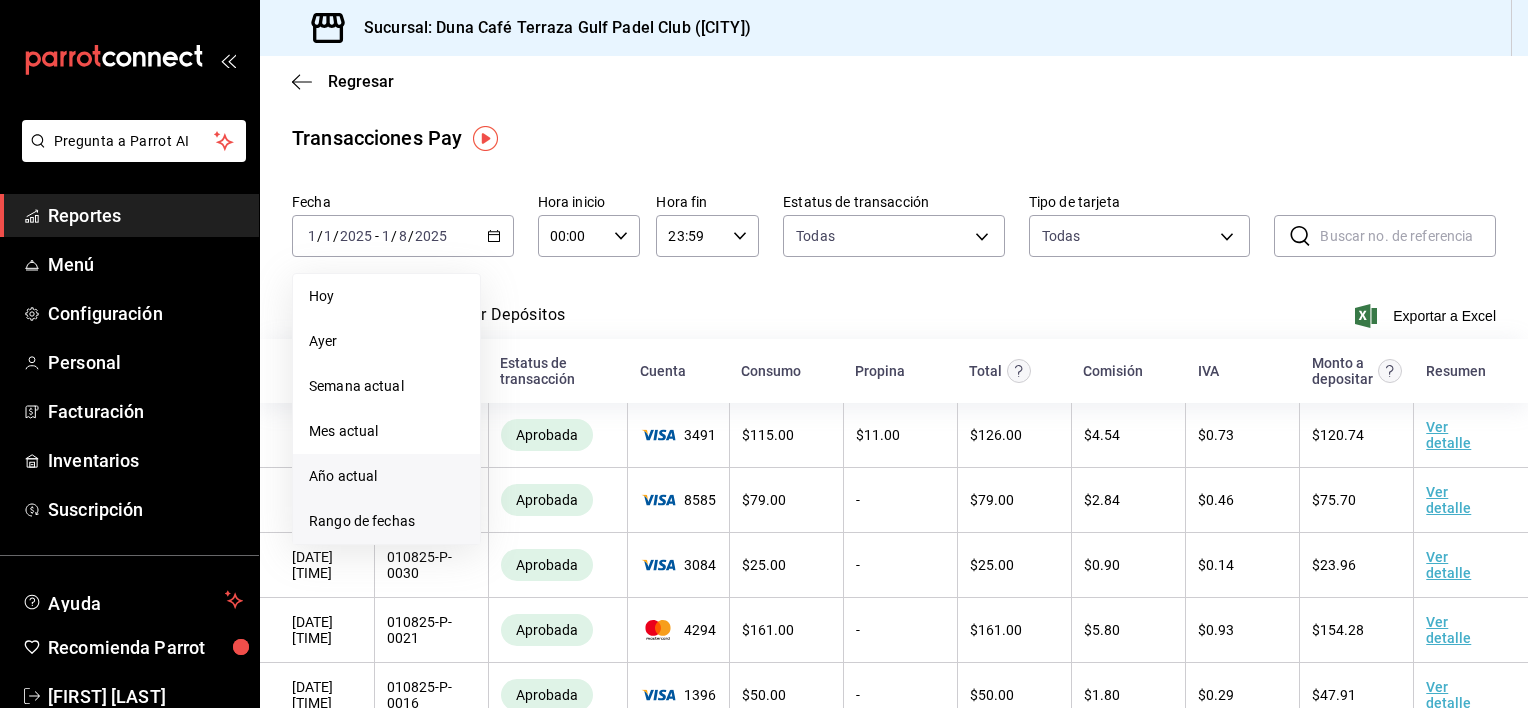 click on "Rango de fechas" at bounding box center [386, 521] 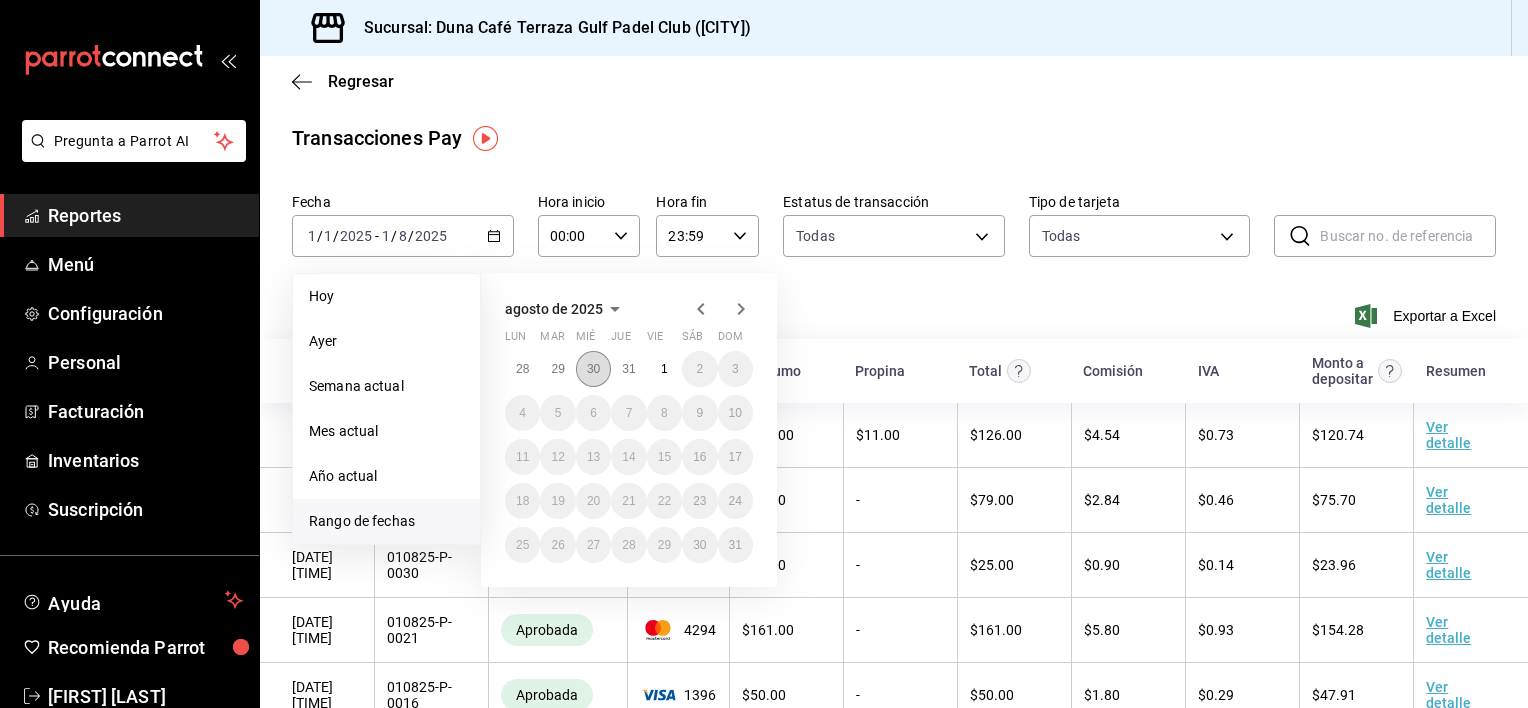 click on "30" at bounding box center (593, 369) 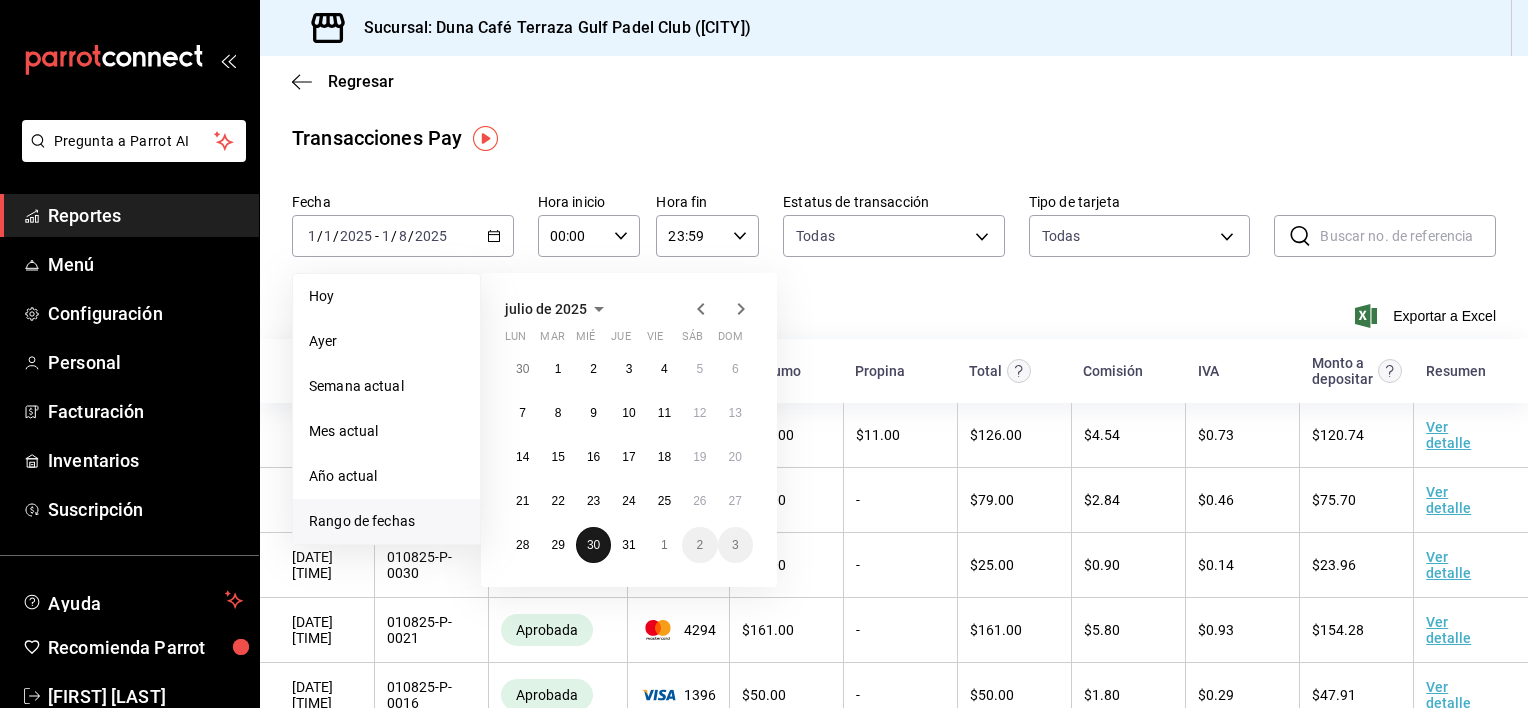 click on "30" at bounding box center [593, 545] 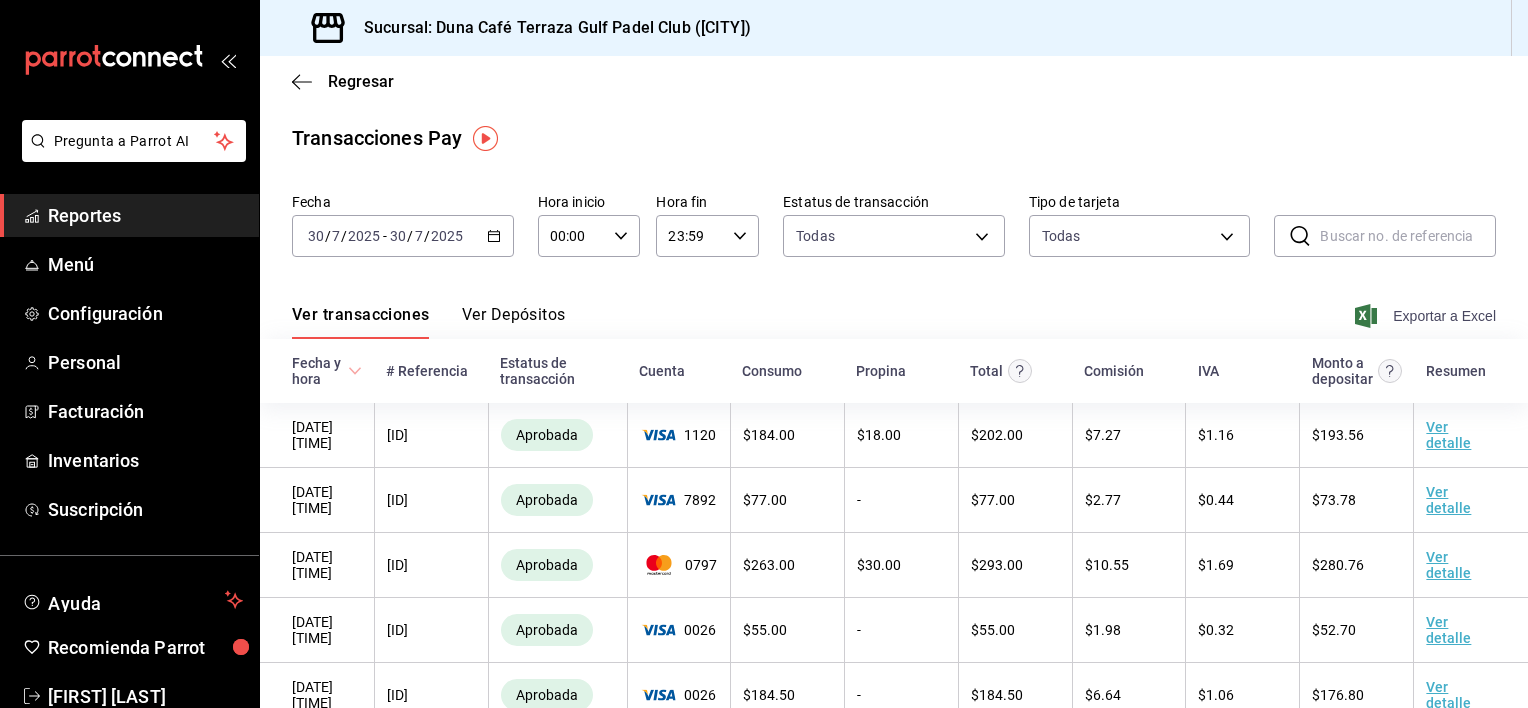click on "Exportar a Excel" at bounding box center [1427, 316] 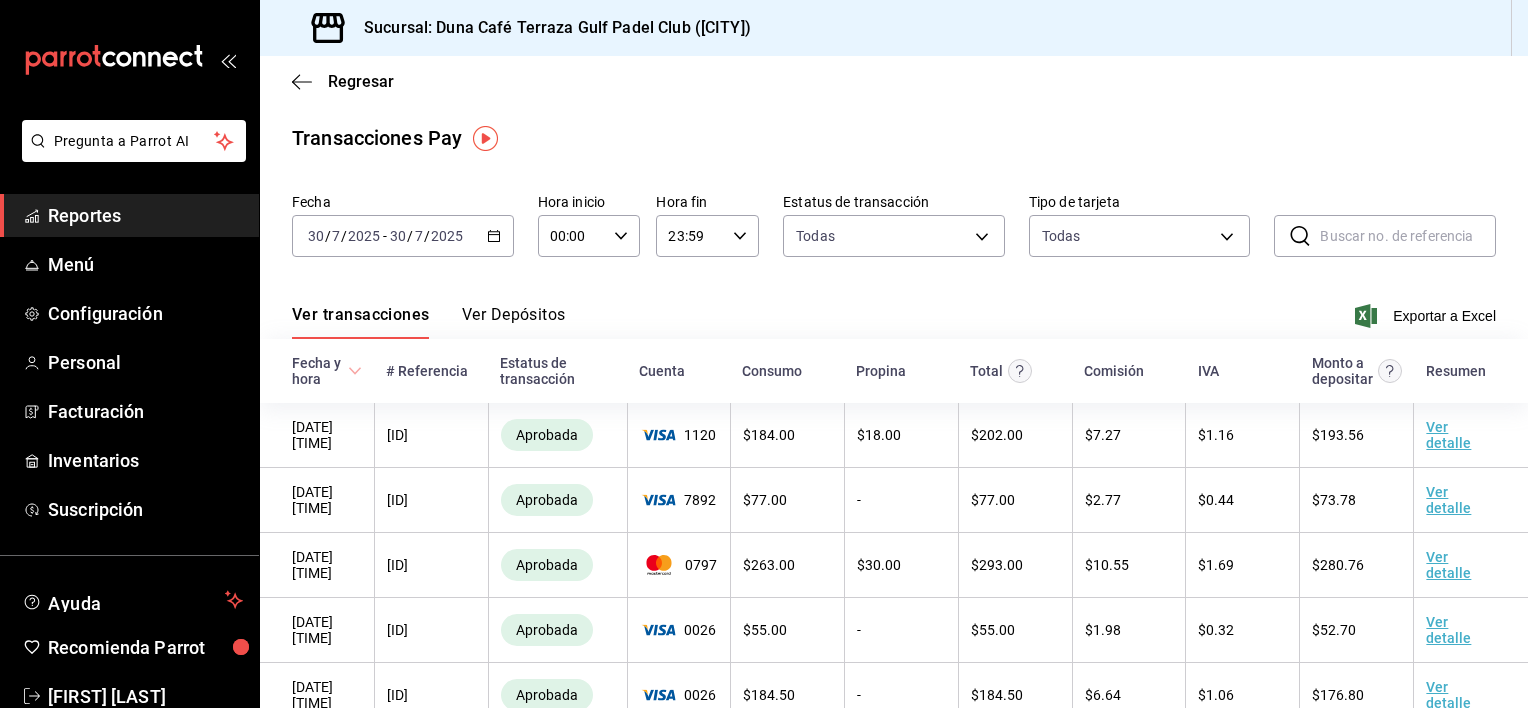 click 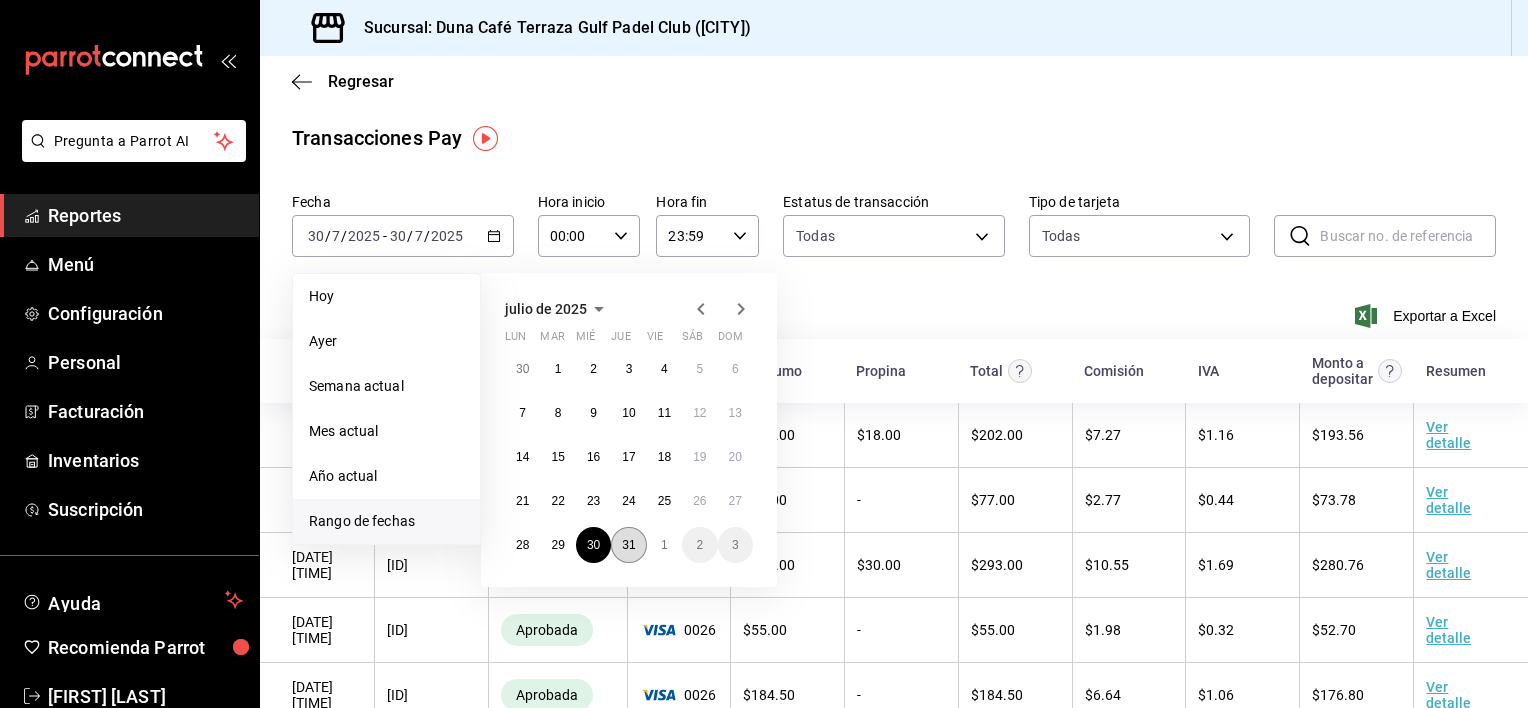 click on "31" at bounding box center (628, 545) 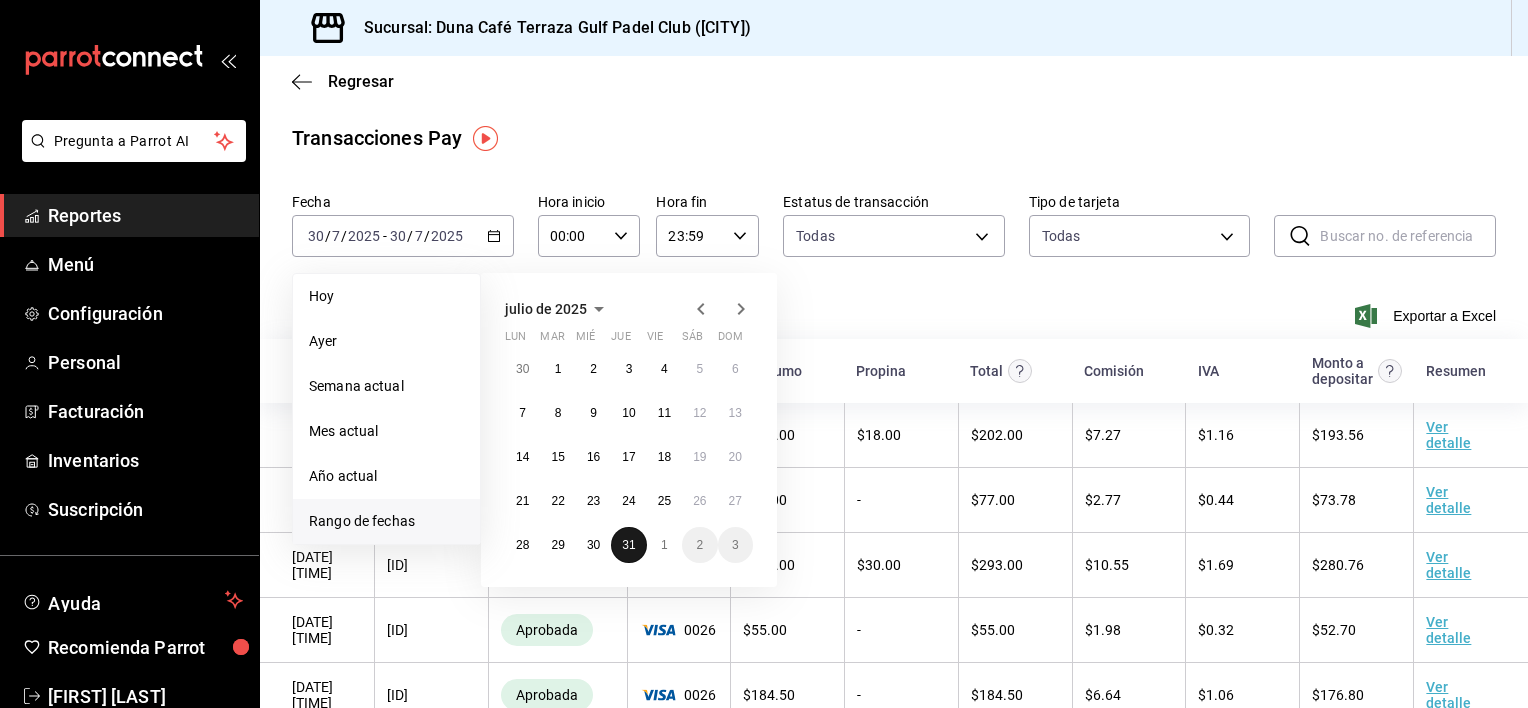 click on "31" at bounding box center [628, 545] 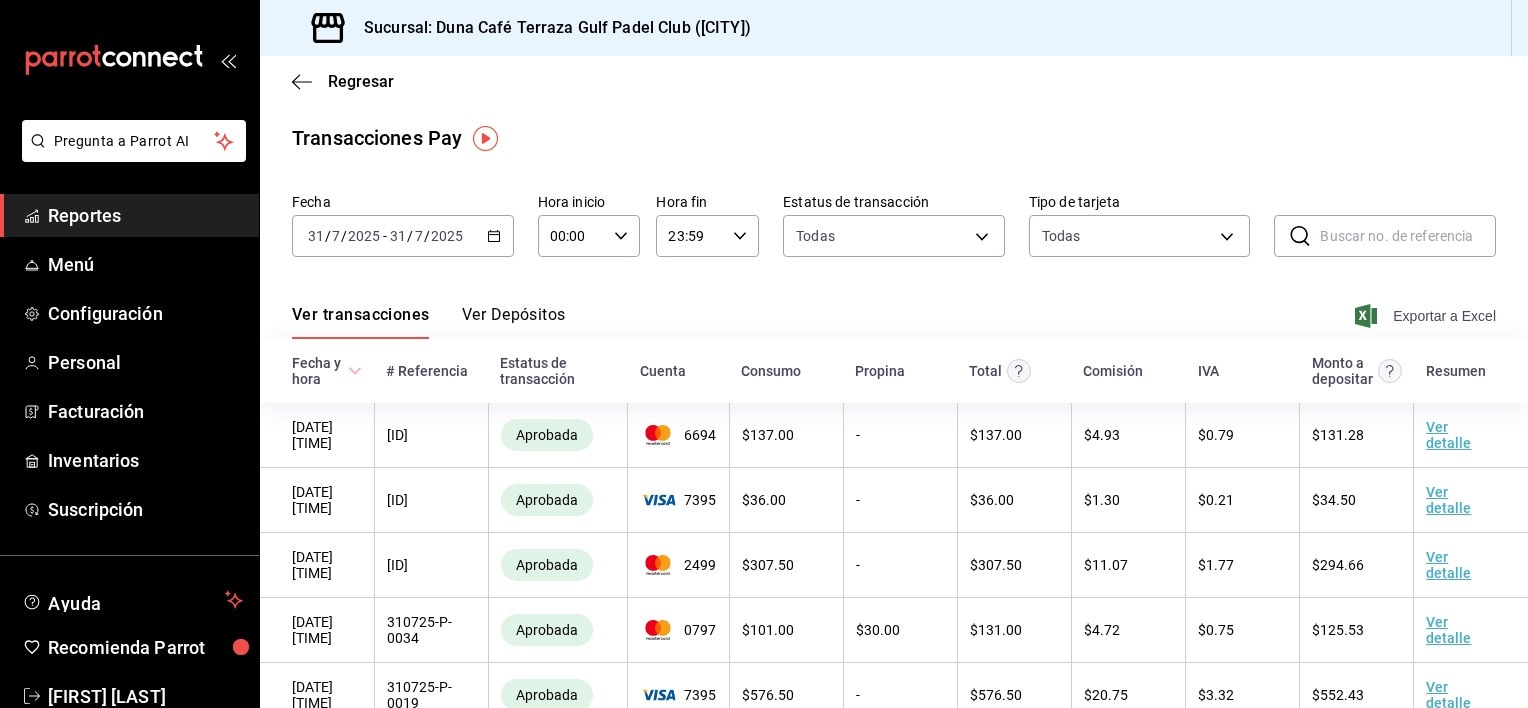 click on "Exportar a Excel" at bounding box center [1427, 316] 